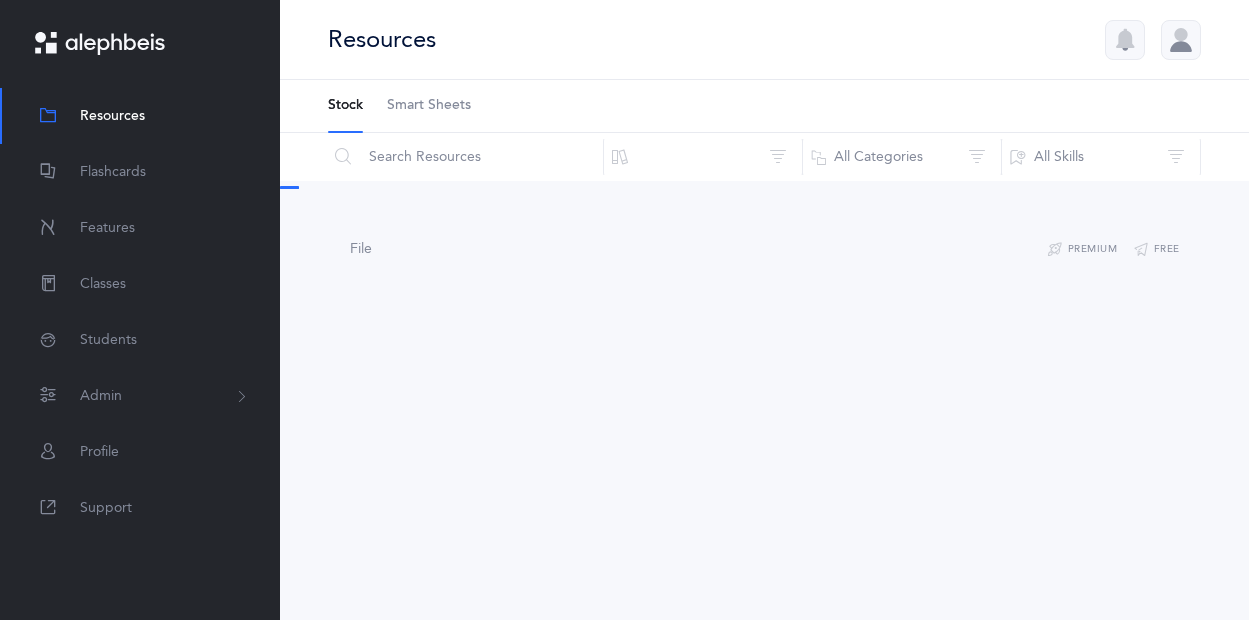 scroll, scrollTop: 0, scrollLeft: 0, axis: both 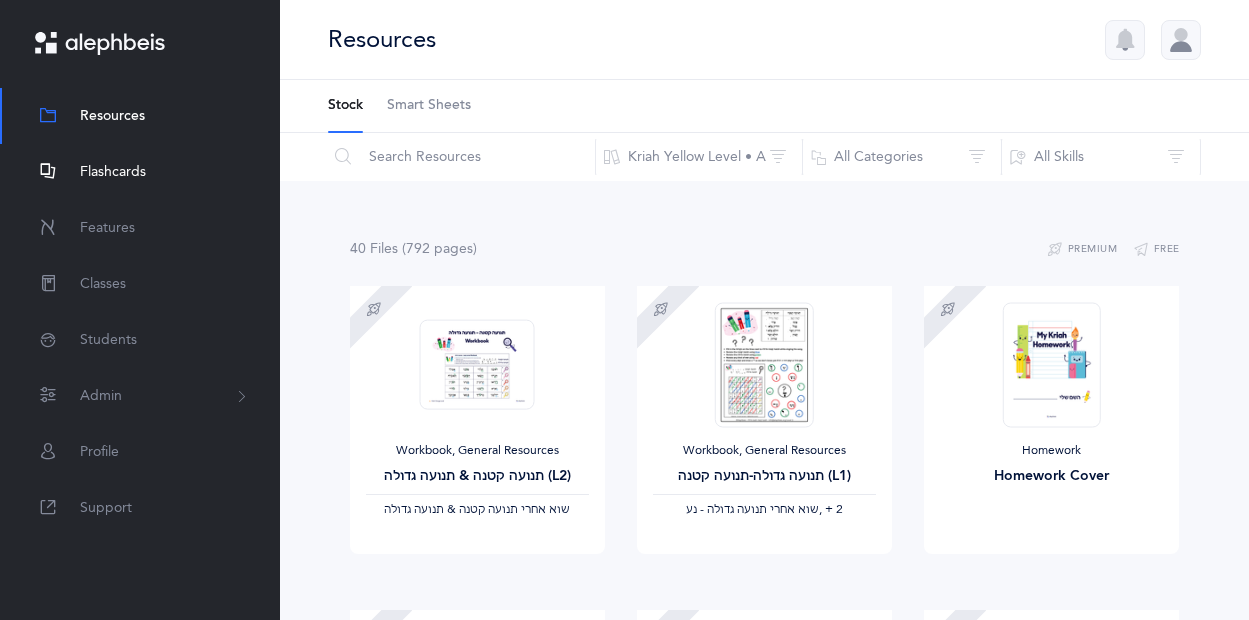 click on "Flashcards" at bounding box center [113, 172] 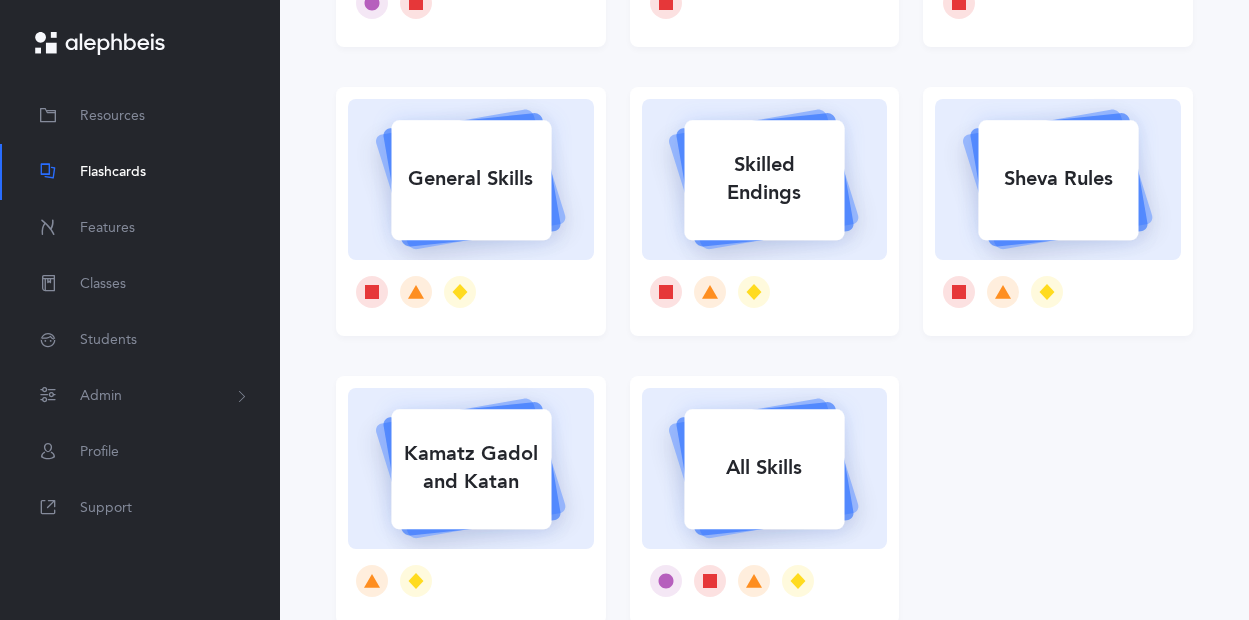 scroll, scrollTop: 397, scrollLeft: 0, axis: vertical 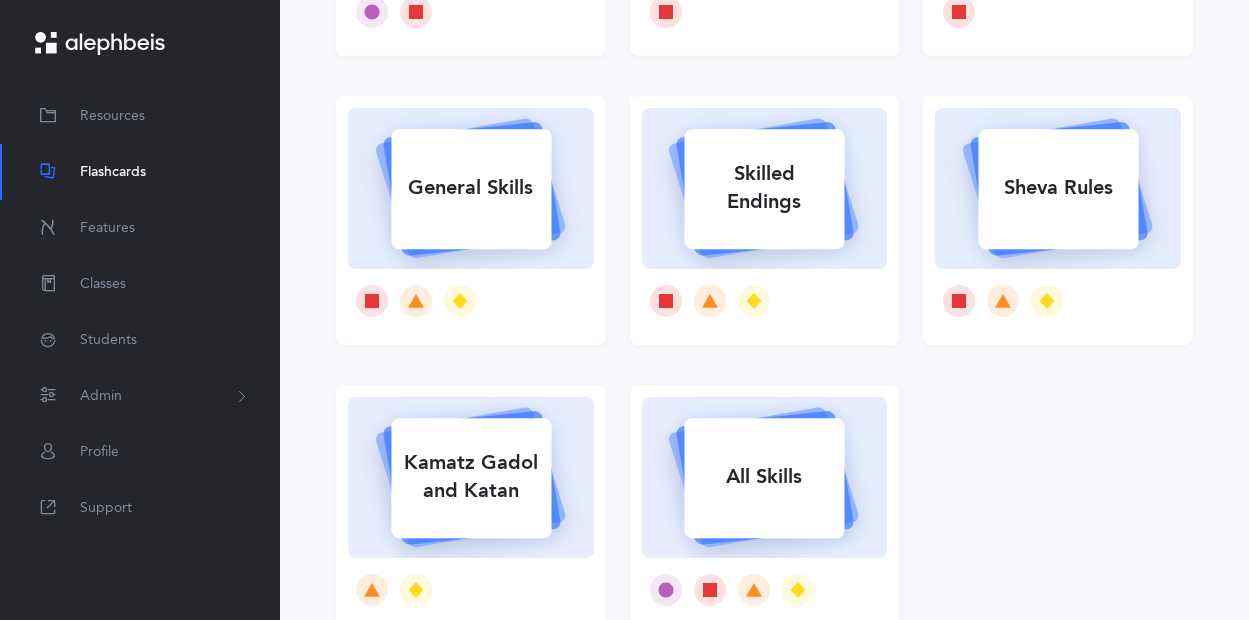 click on "Skilled Endings" at bounding box center [764, 188] 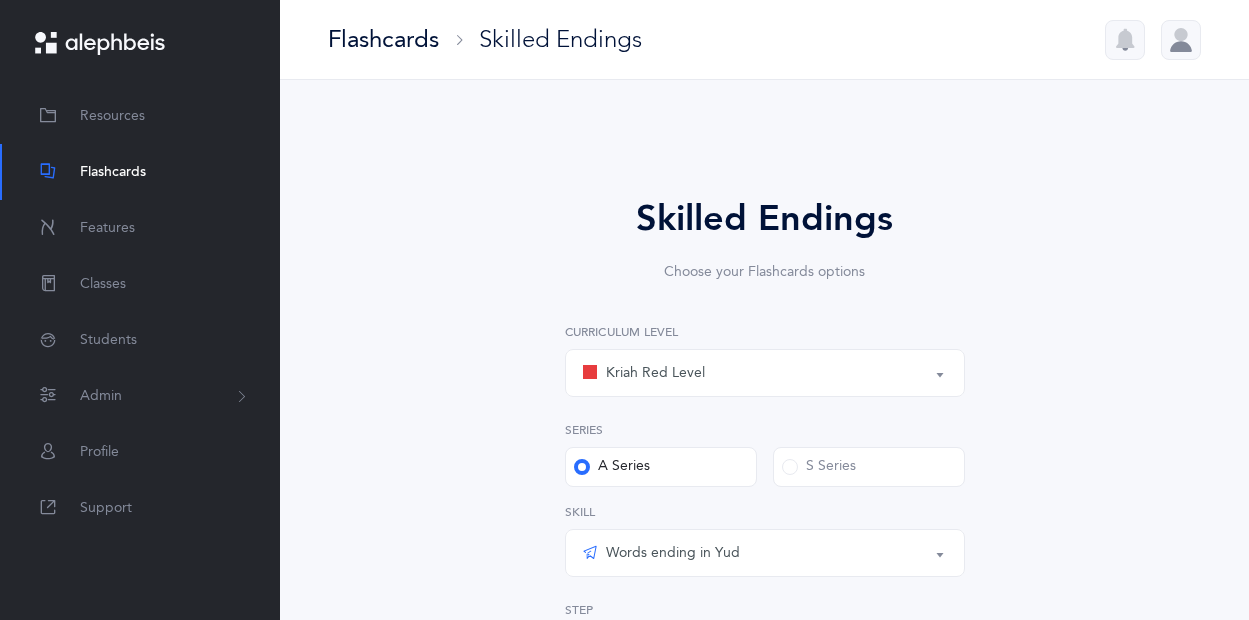 scroll, scrollTop: 2, scrollLeft: 0, axis: vertical 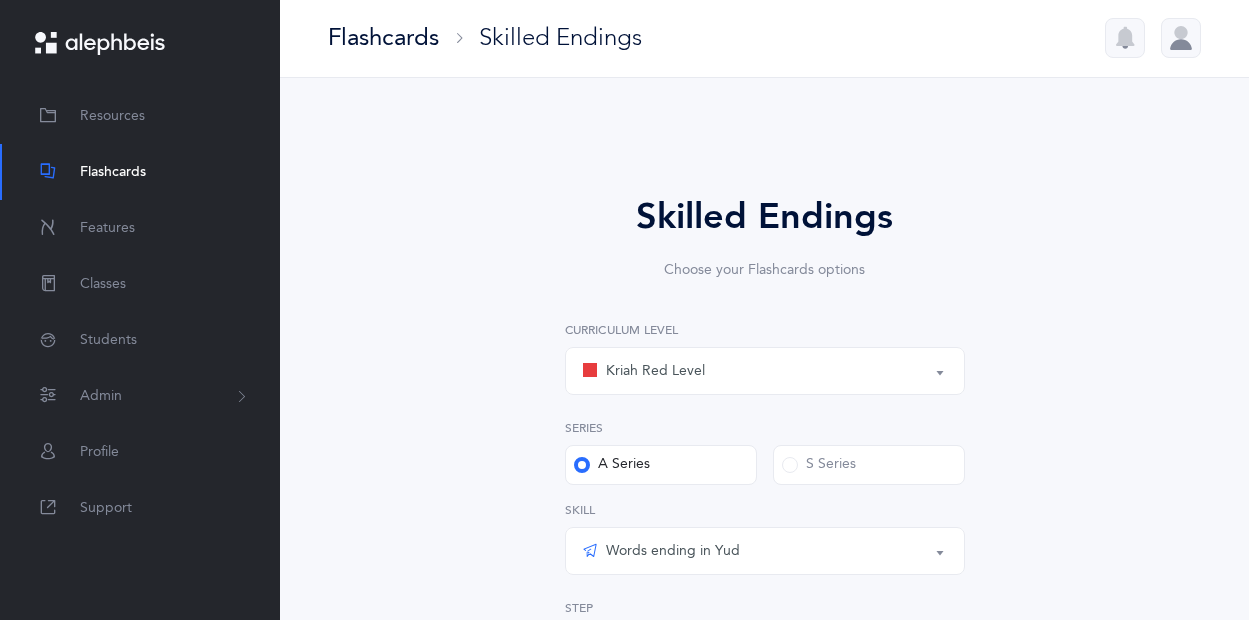 click on "Kriah Red Level" at bounding box center [643, 371] 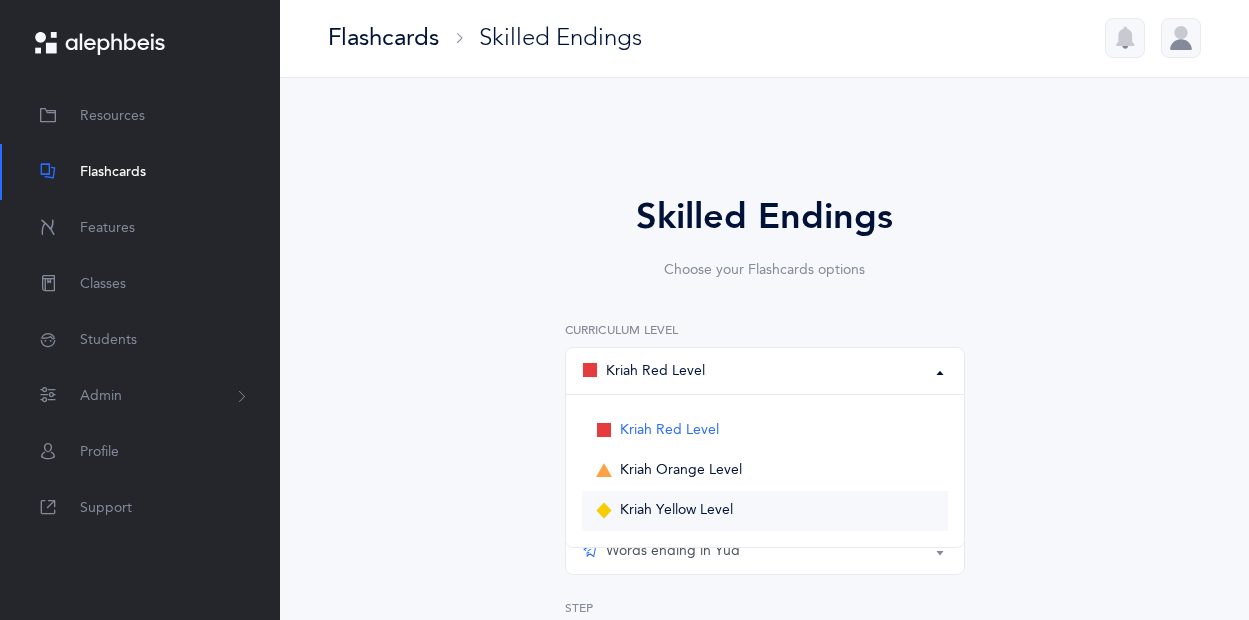click on "Kriah Yellow Level" at bounding box center (676, 511) 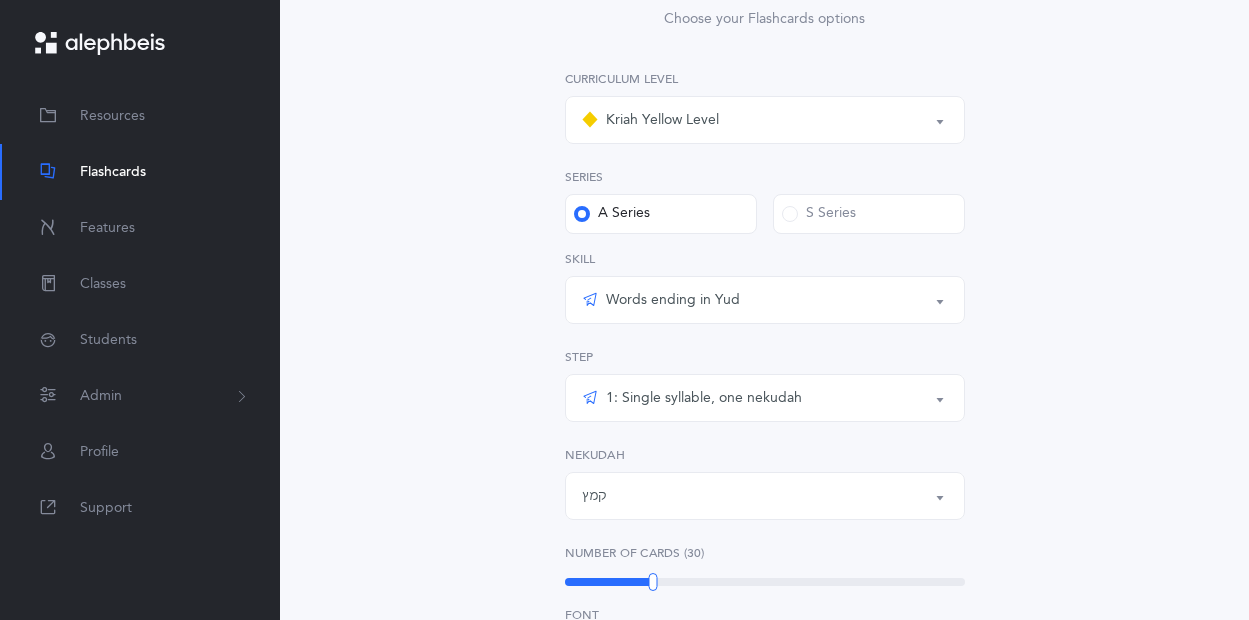 scroll, scrollTop: 256, scrollLeft: 0, axis: vertical 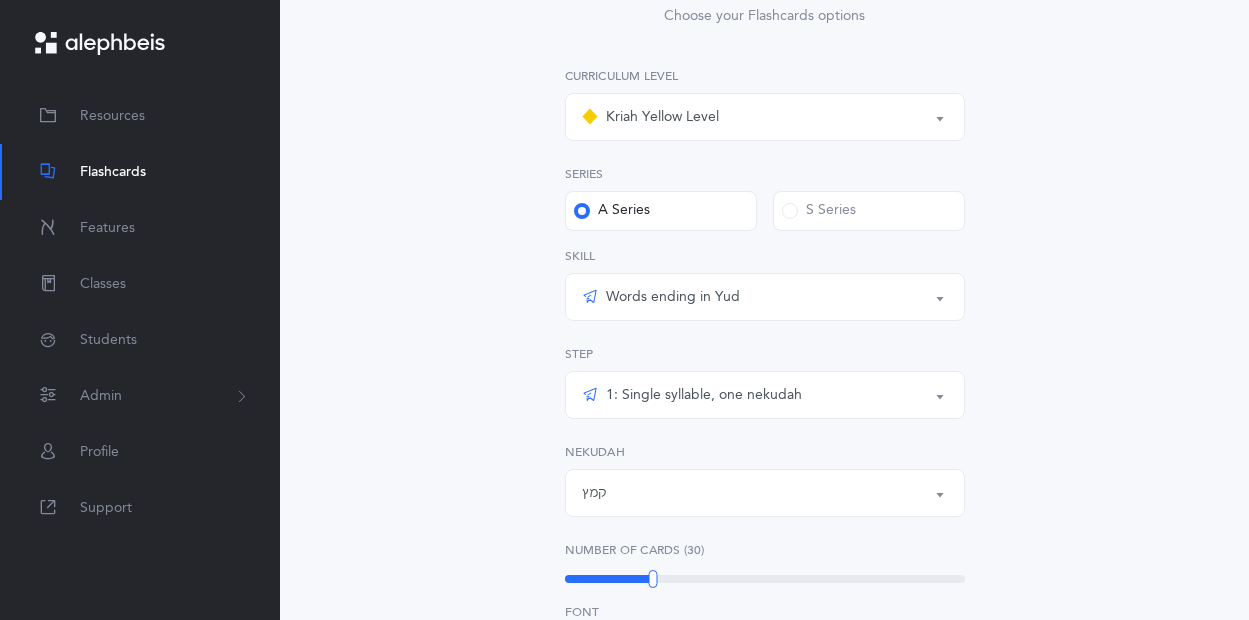 click on "Words ending in Yud" at bounding box center [765, 297] 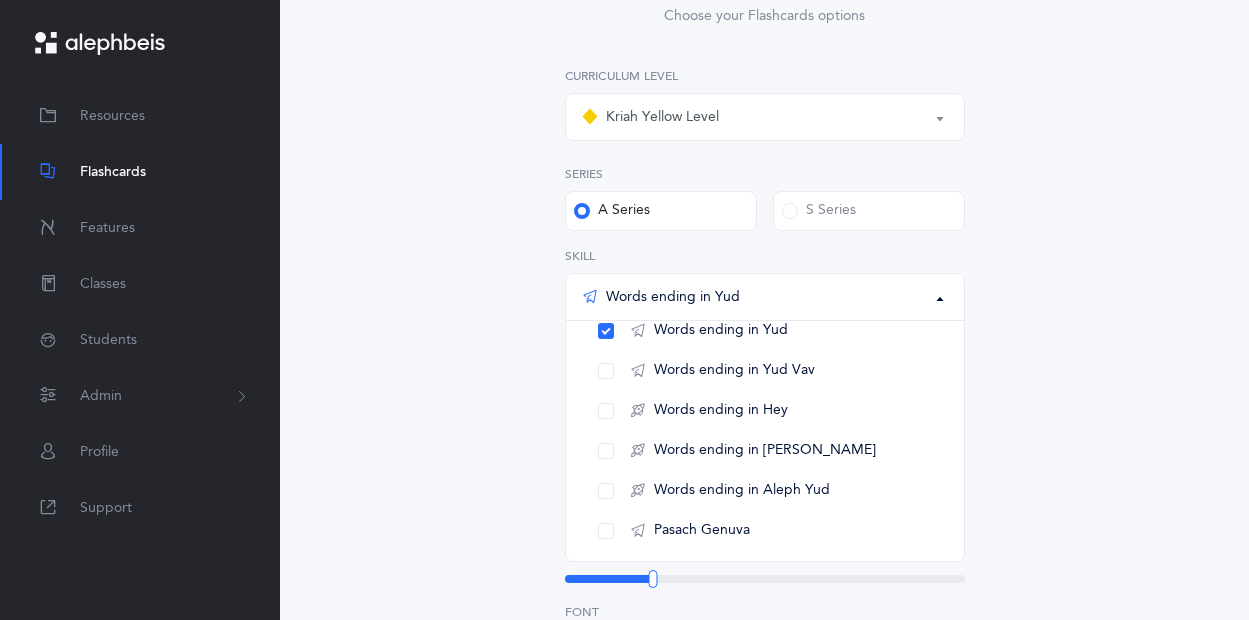 scroll, scrollTop: 69, scrollLeft: 0, axis: vertical 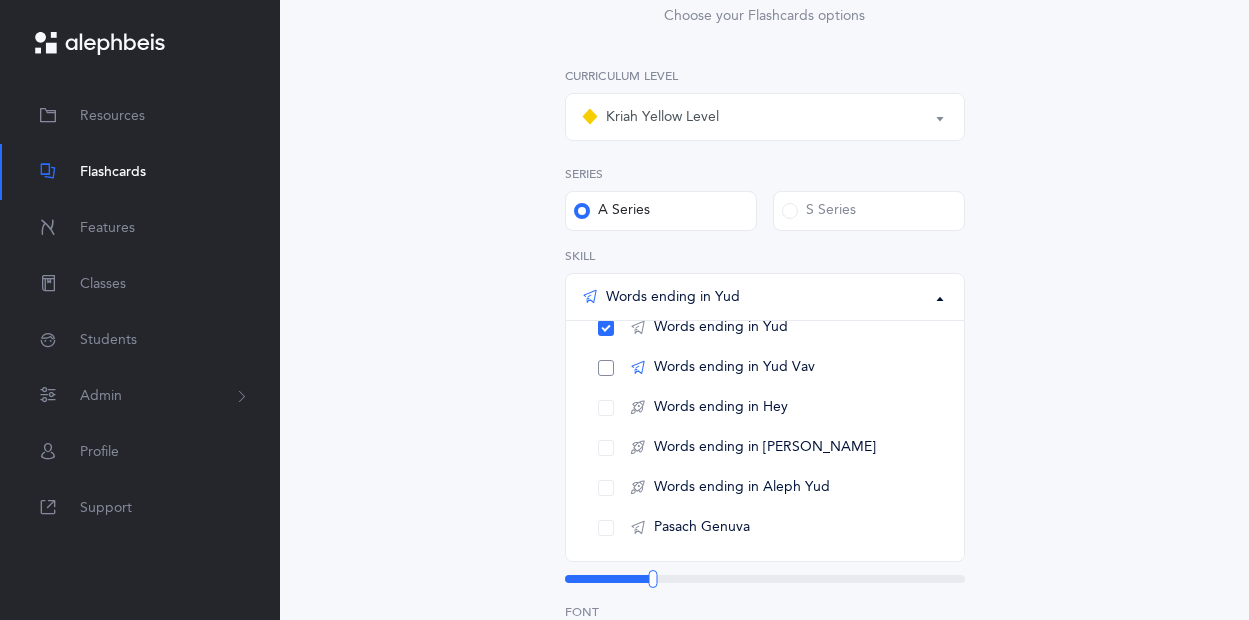 click on "Words ending in Yud Vav" at bounding box center (734, 368) 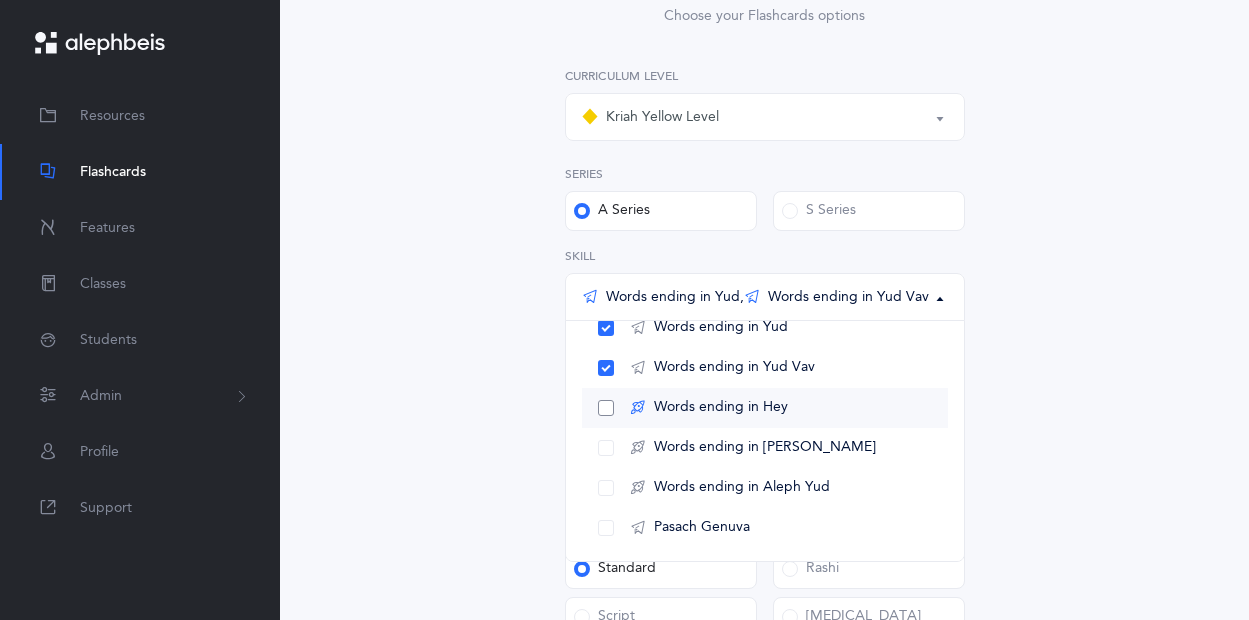 scroll, scrollTop: 72, scrollLeft: 0, axis: vertical 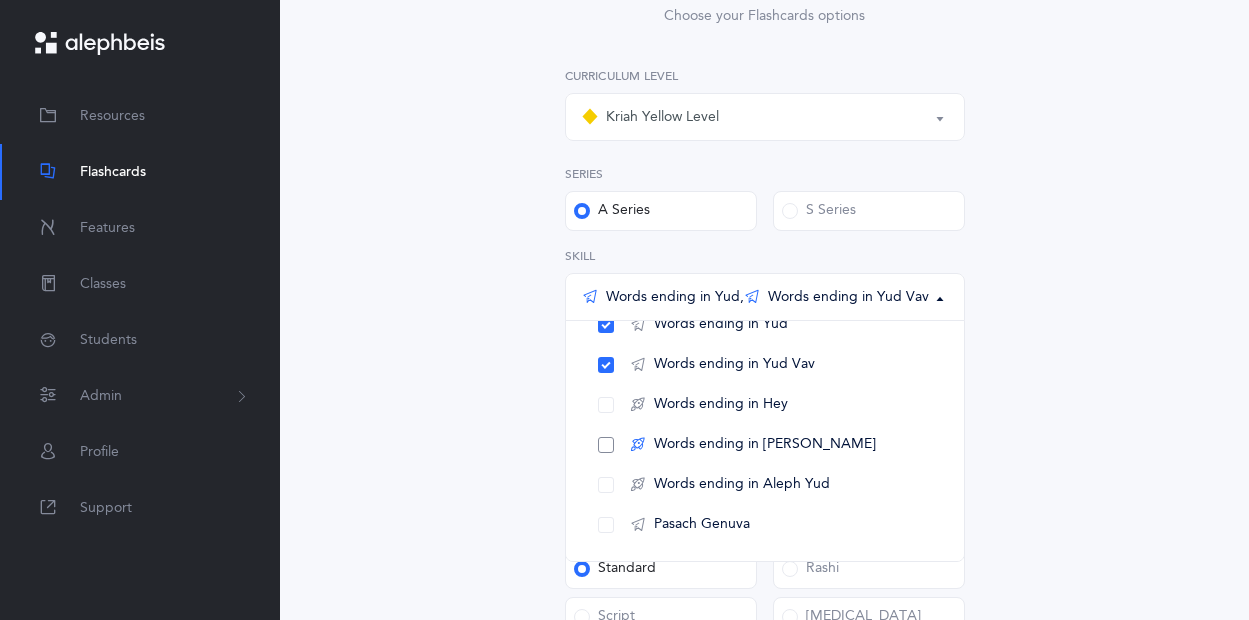 click on "Words ending in [PERSON_NAME]" at bounding box center (765, 445) 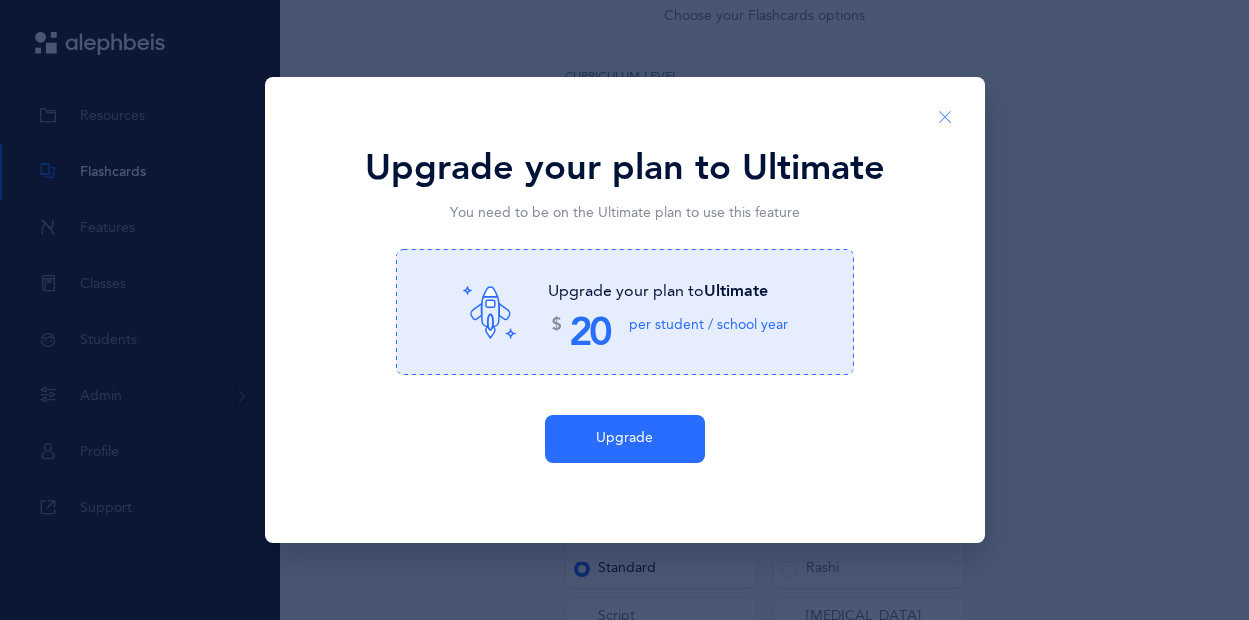 click at bounding box center (945, 118) 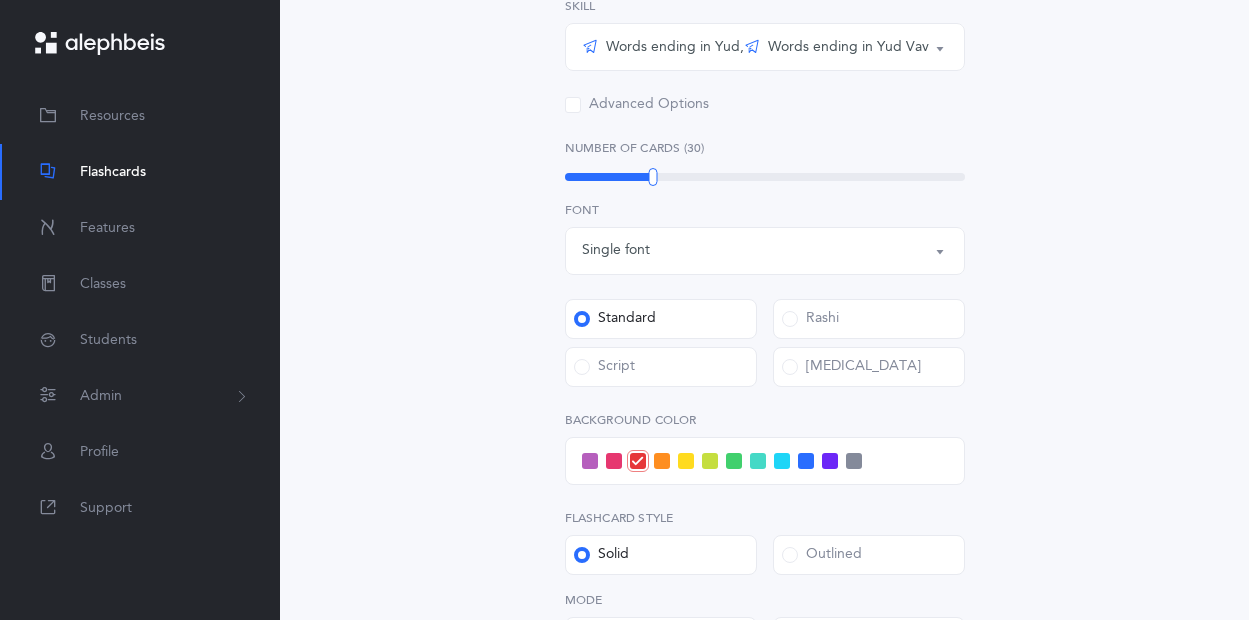 scroll, scrollTop: 537, scrollLeft: 0, axis: vertical 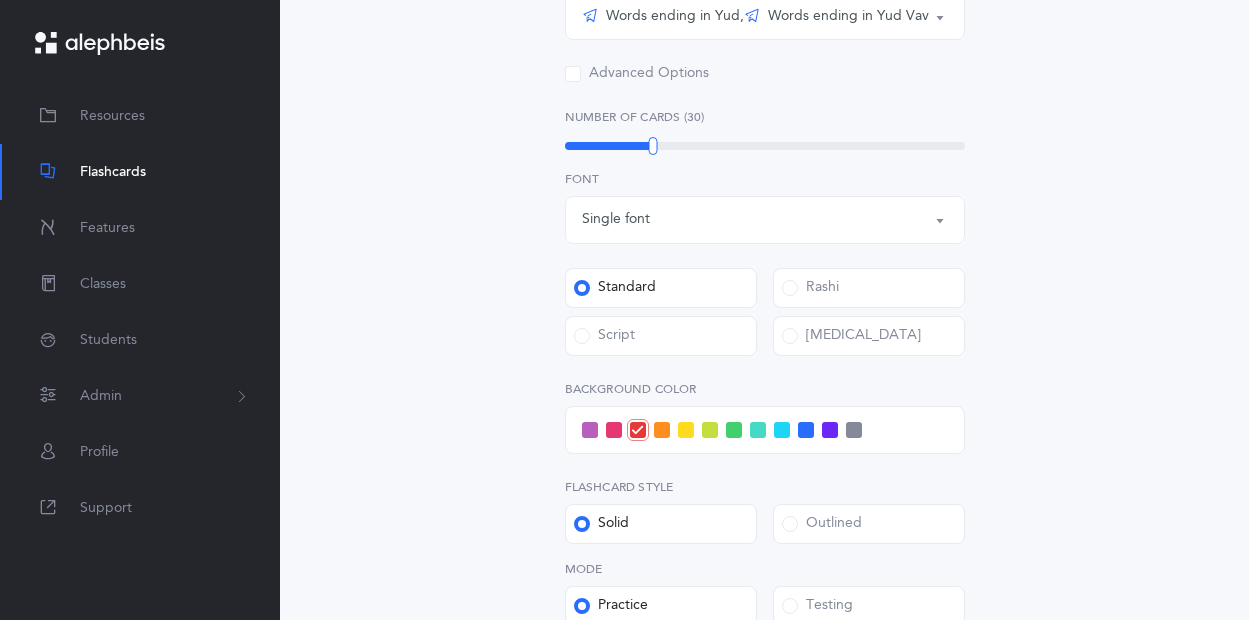 click at bounding box center [782, 430] 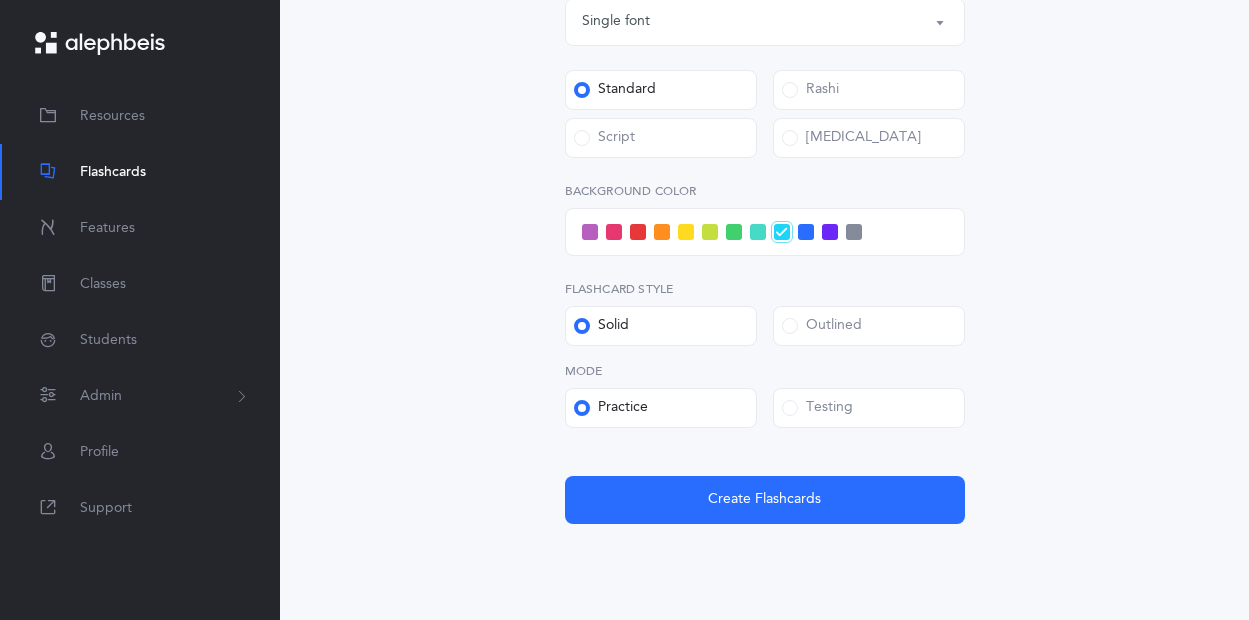scroll, scrollTop: 799, scrollLeft: 0, axis: vertical 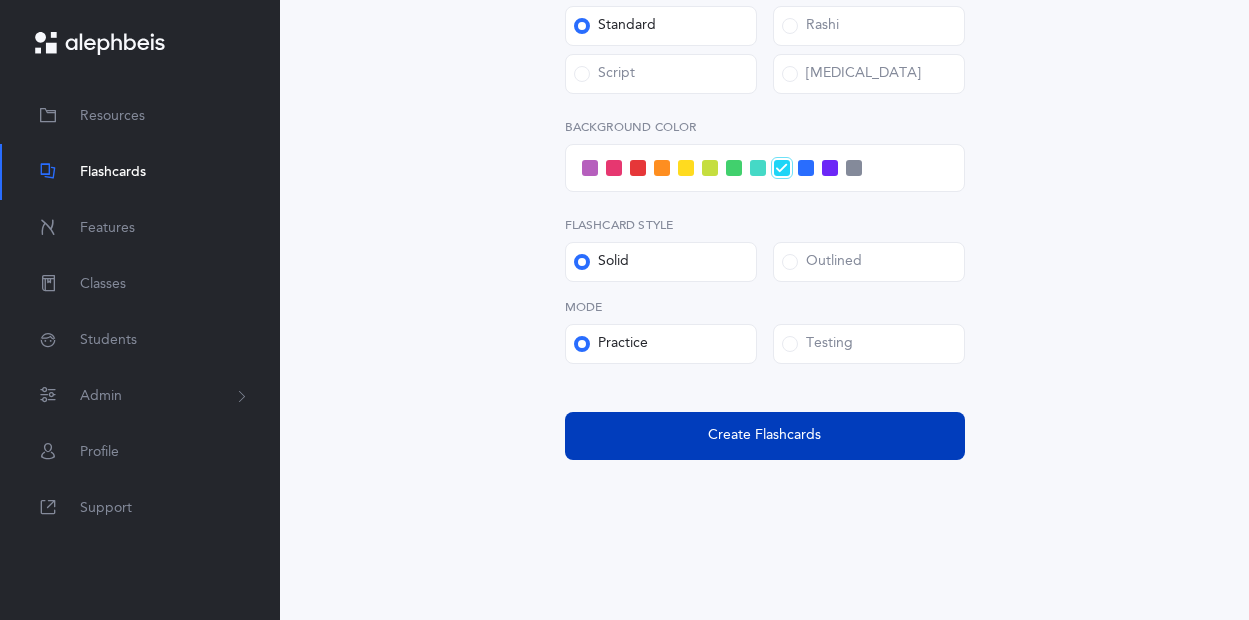 click on "Create Flashcards" at bounding box center (765, 436) 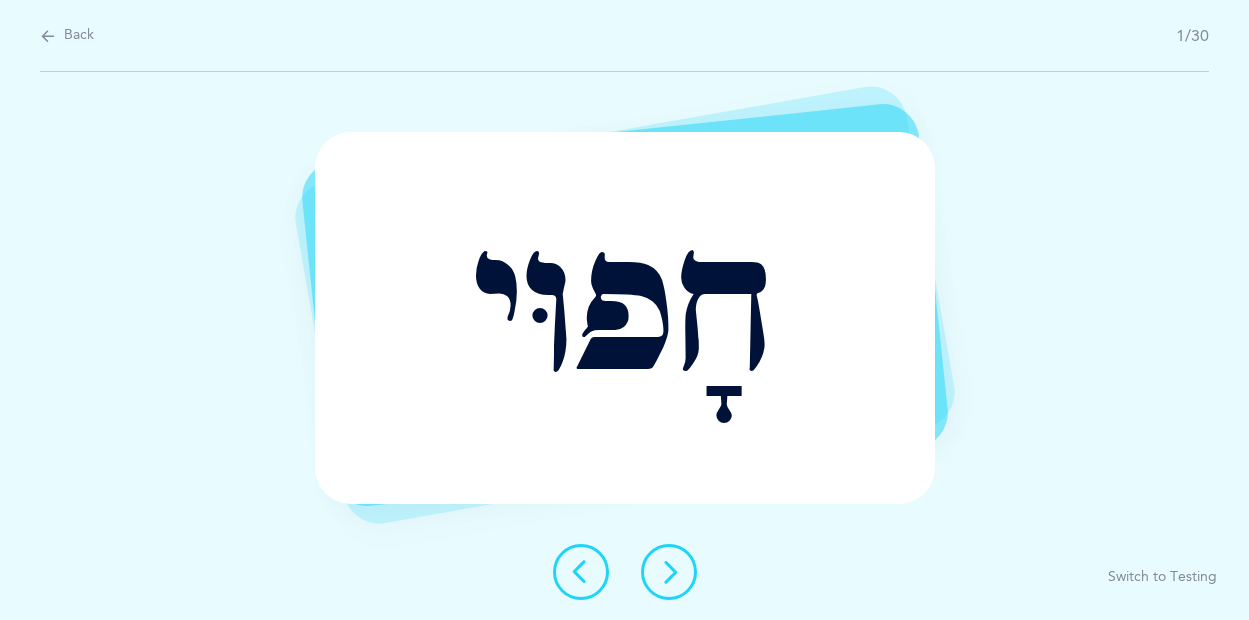 scroll, scrollTop: 0, scrollLeft: 0, axis: both 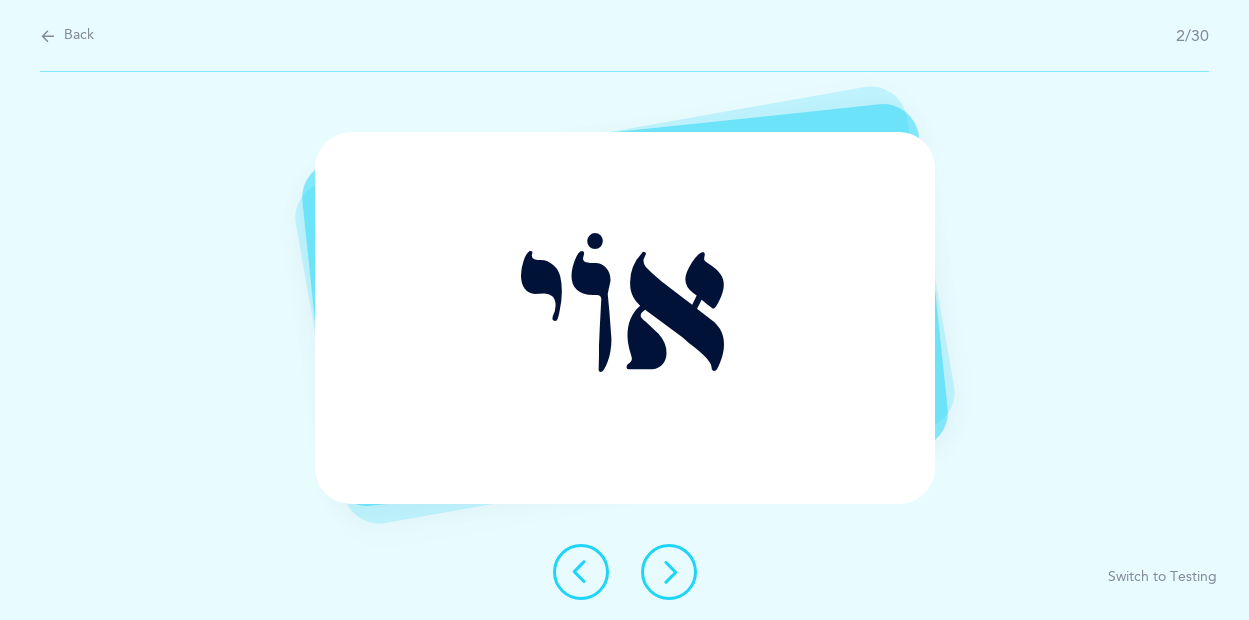 click at bounding box center [669, 572] 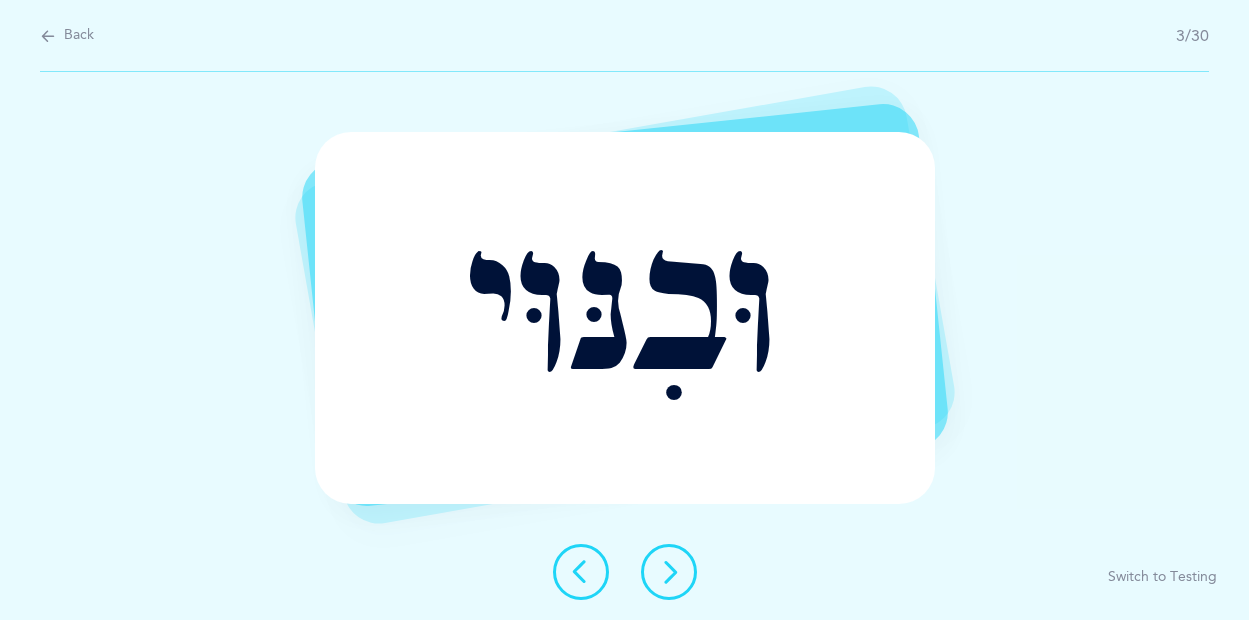 click at bounding box center (669, 572) 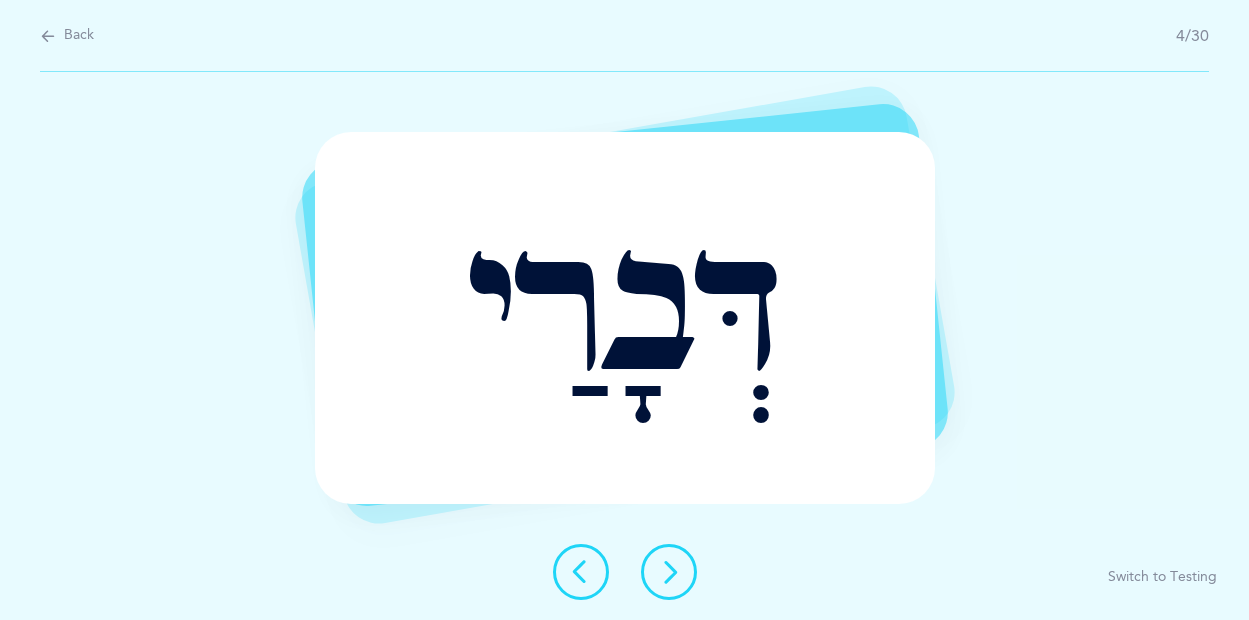 click at bounding box center [669, 572] 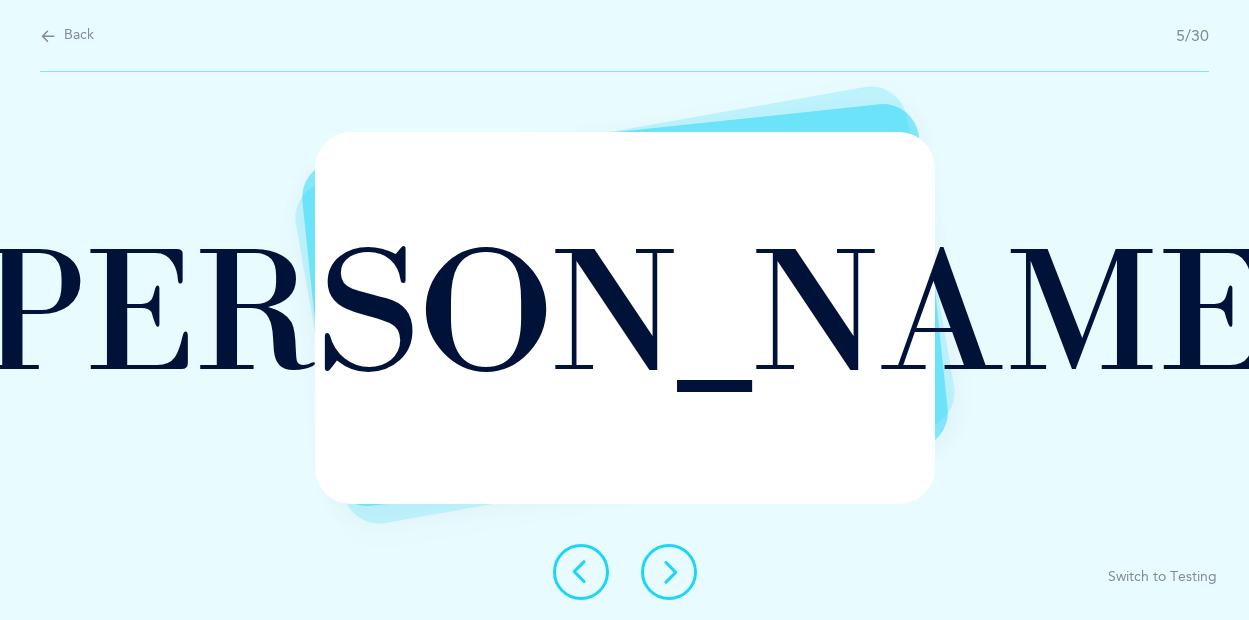 click at bounding box center (669, 572) 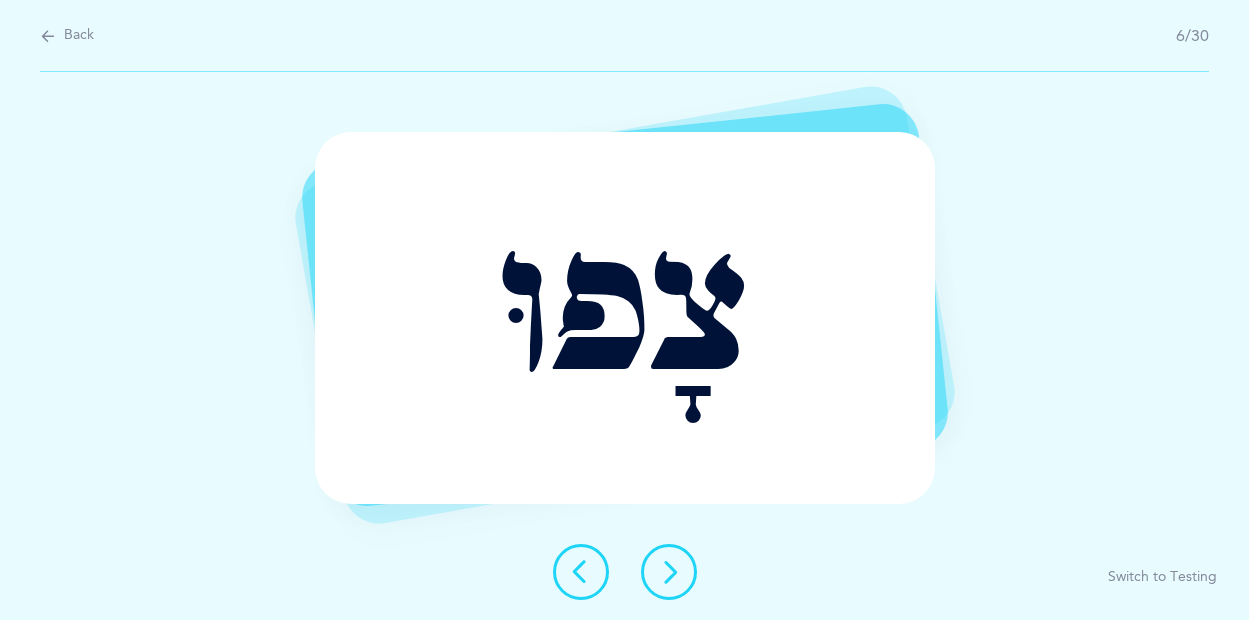 click at bounding box center (669, 572) 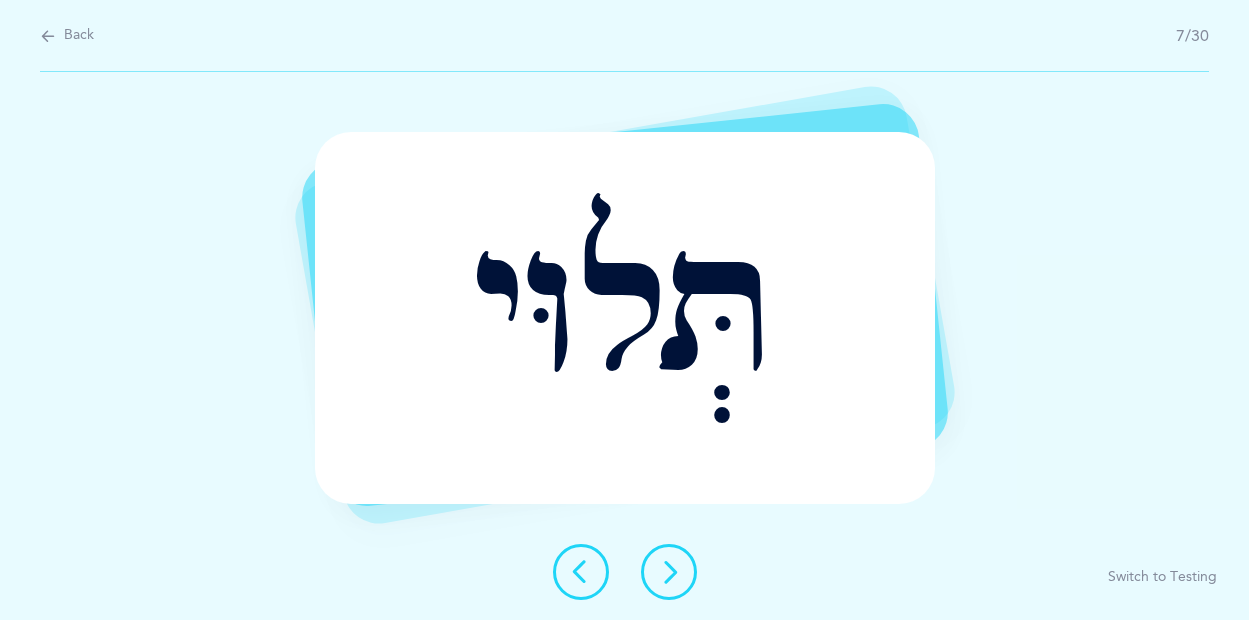 click at bounding box center (669, 572) 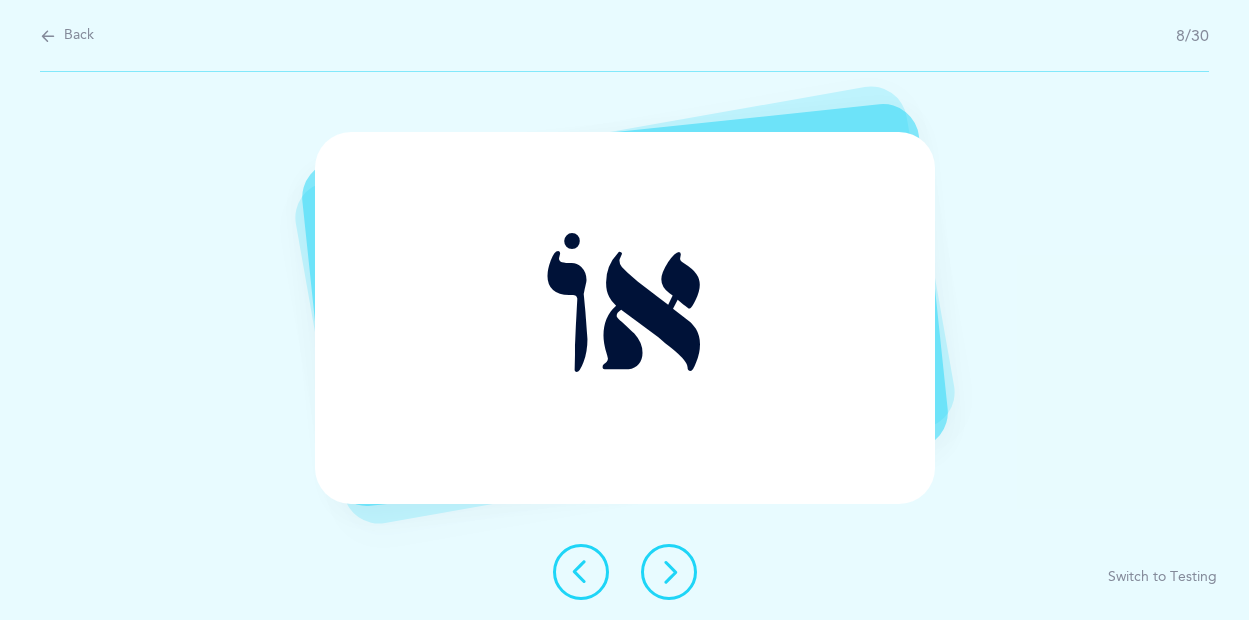 click at bounding box center [669, 572] 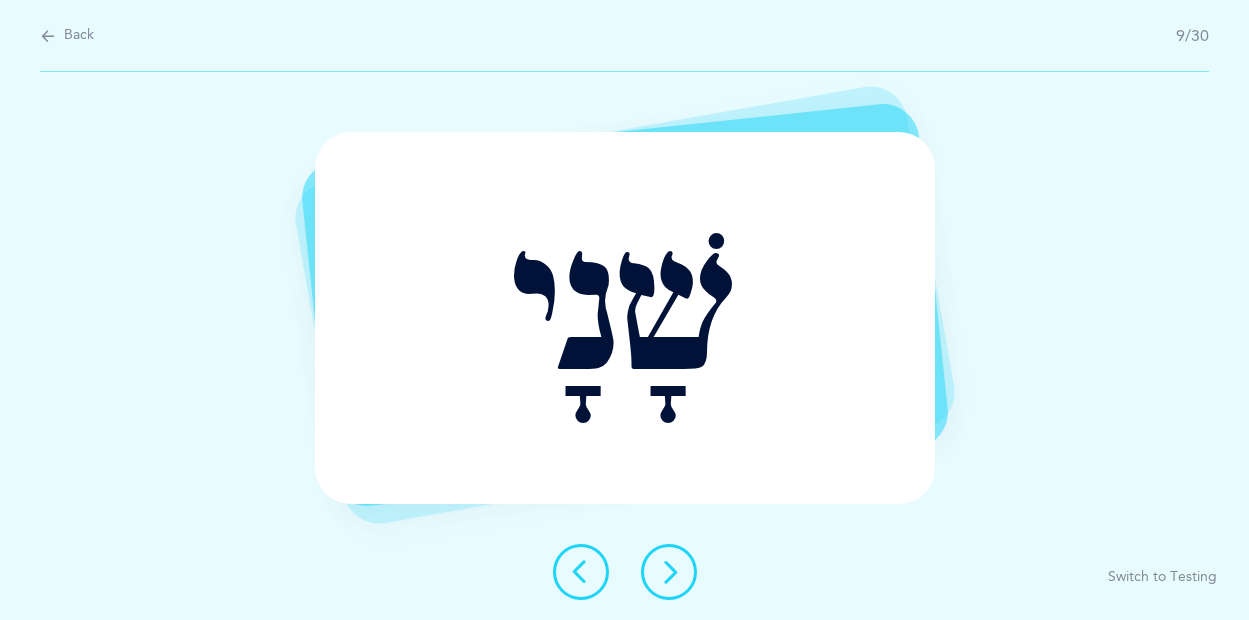click at bounding box center (669, 572) 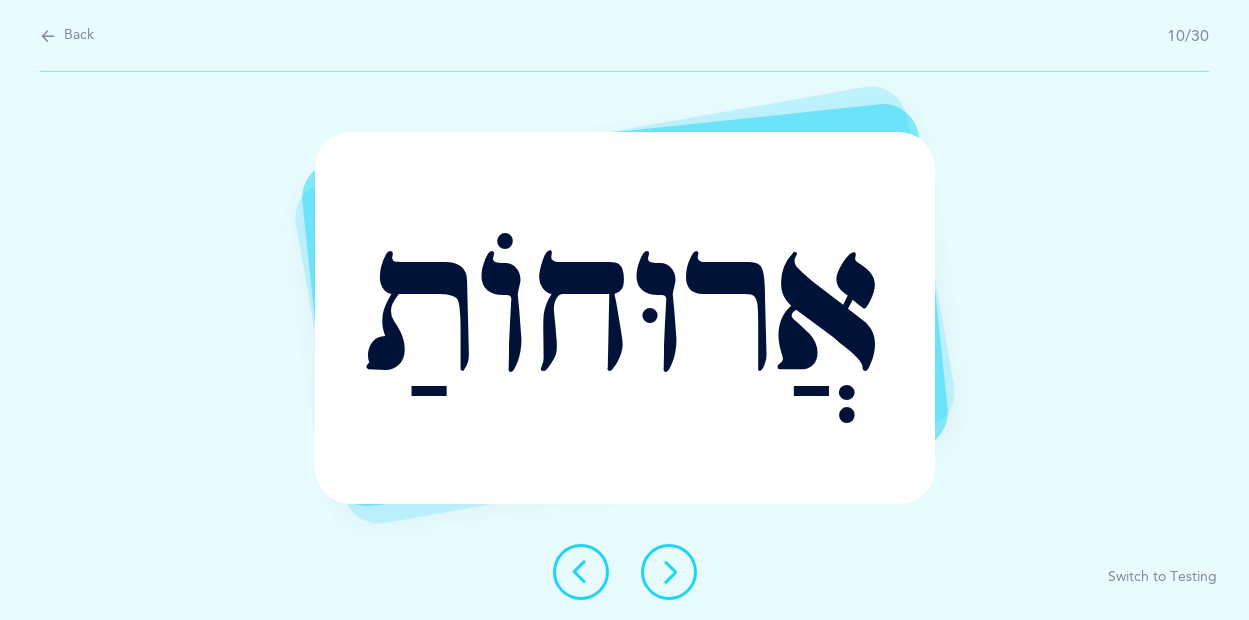 click at bounding box center (669, 572) 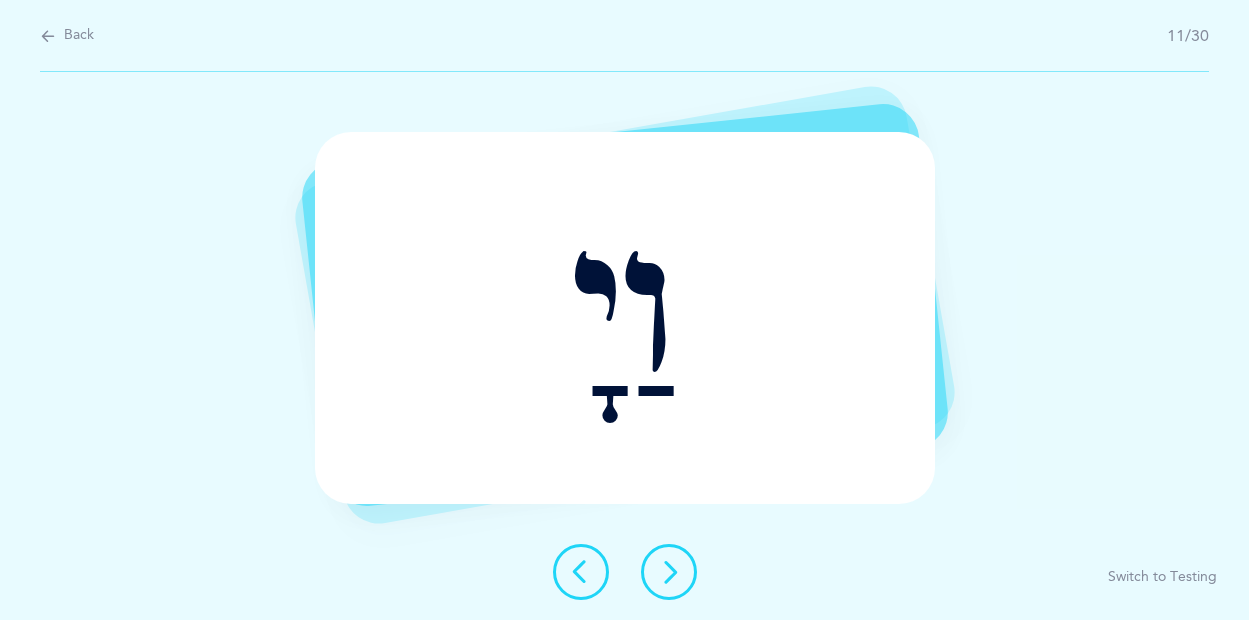 click at bounding box center [669, 572] 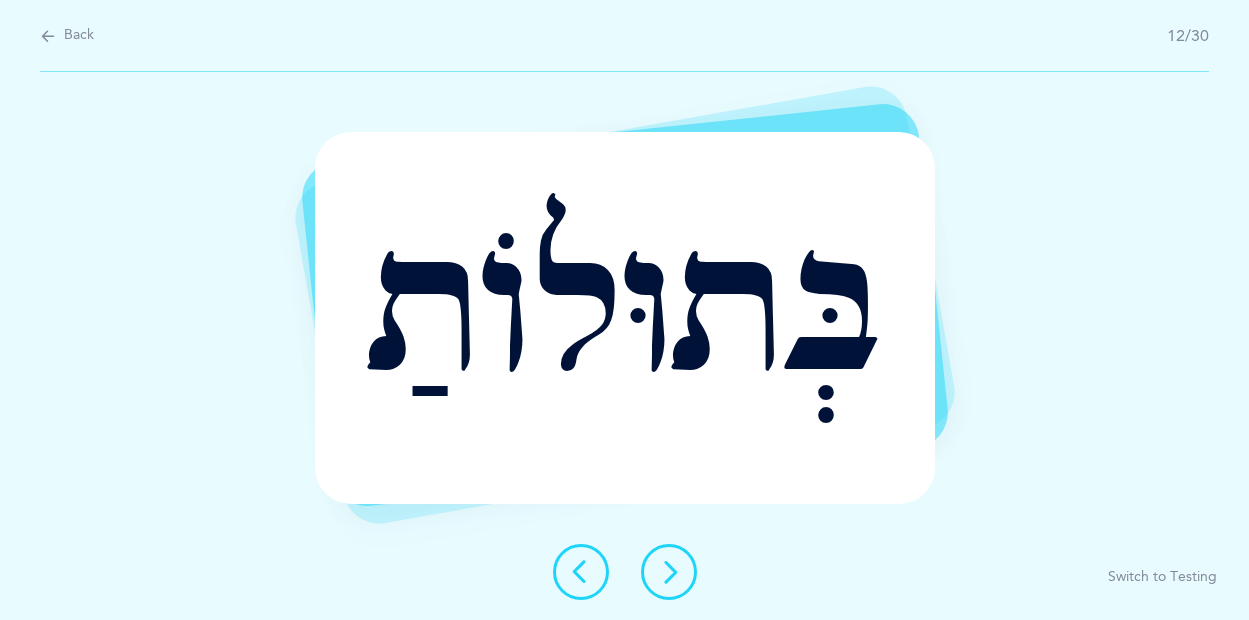 click at bounding box center (669, 572) 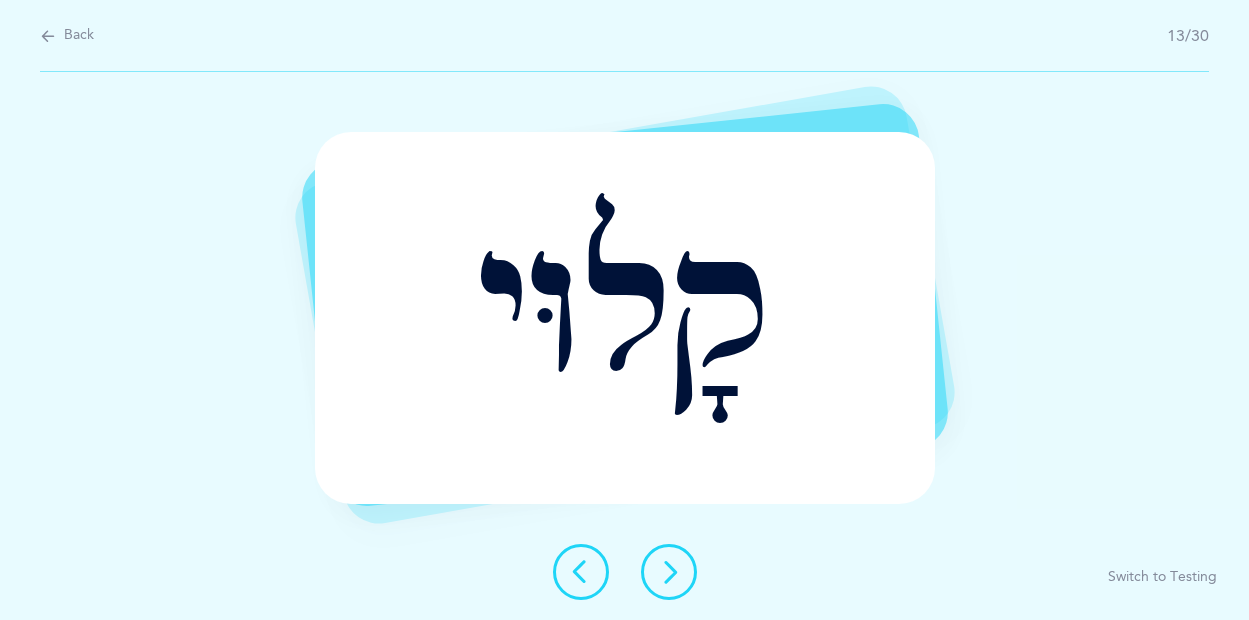 click at bounding box center [669, 572] 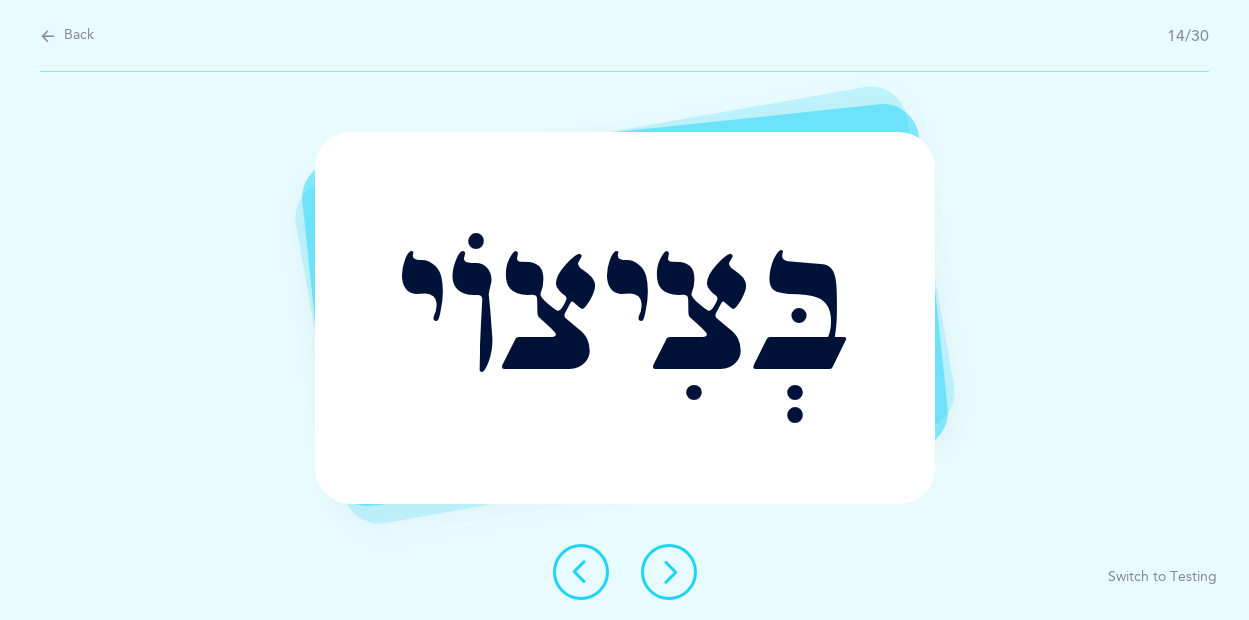 click at bounding box center [669, 572] 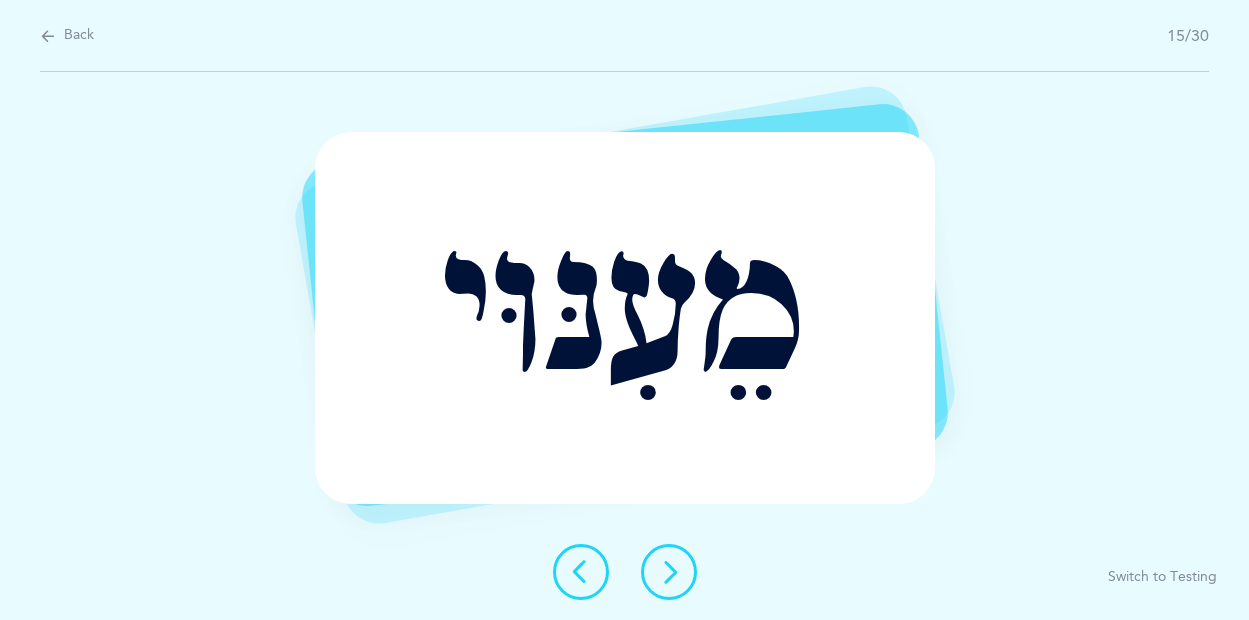 click at bounding box center (669, 572) 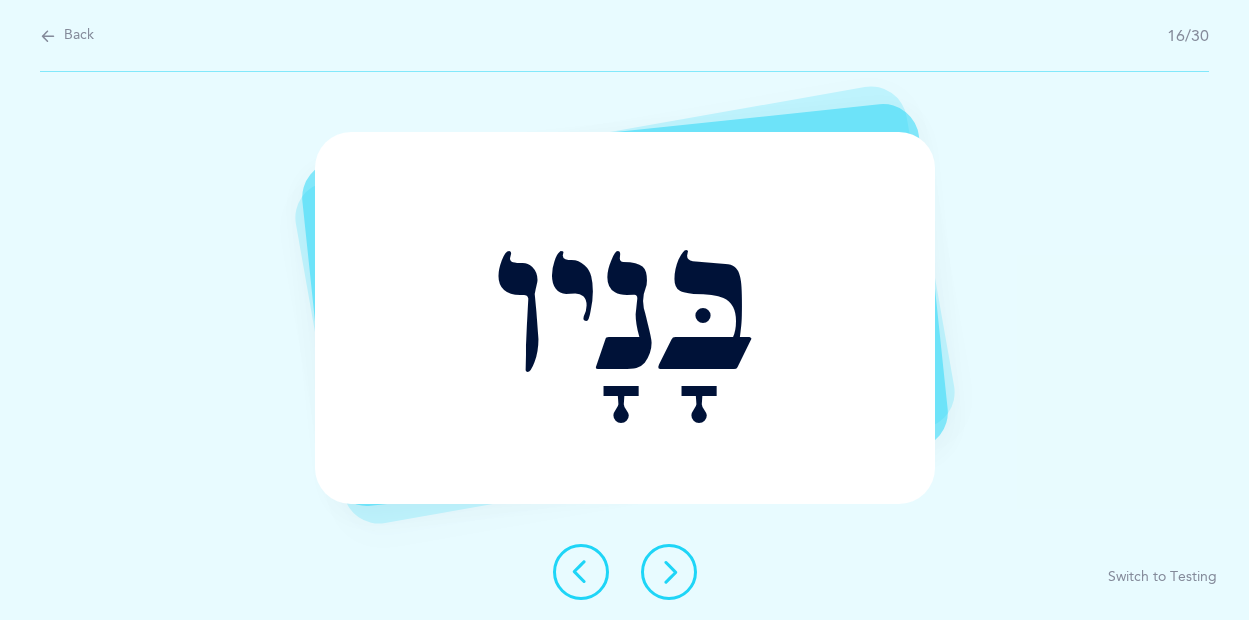 click at bounding box center [669, 572] 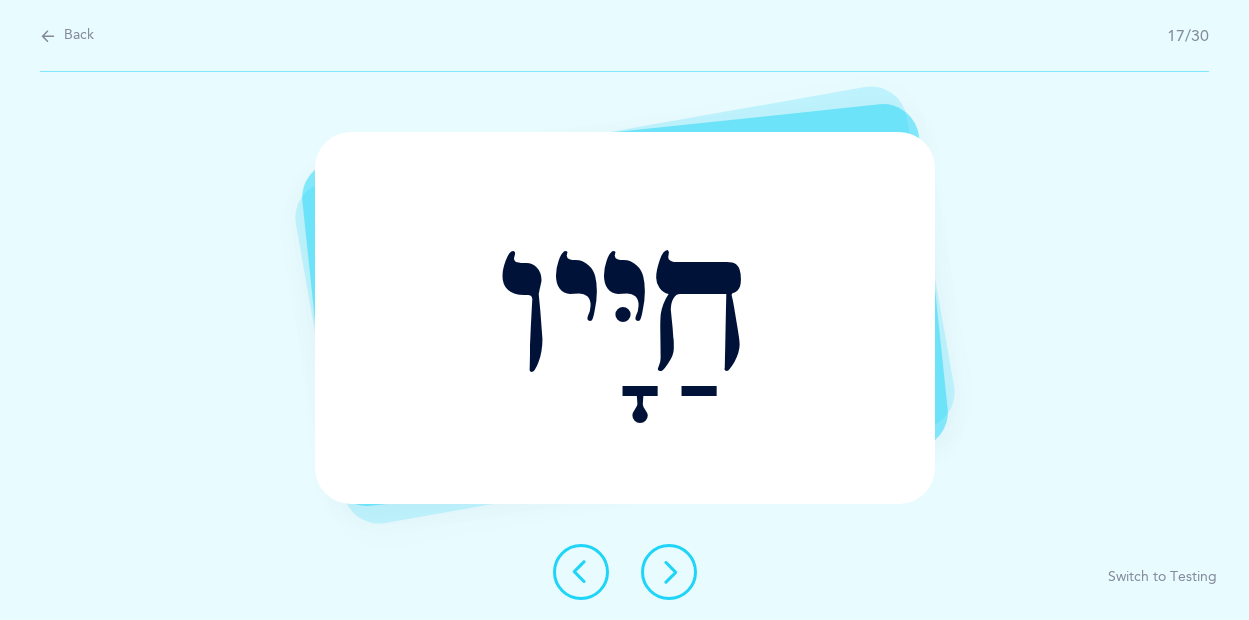 click at bounding box center [669, 572] 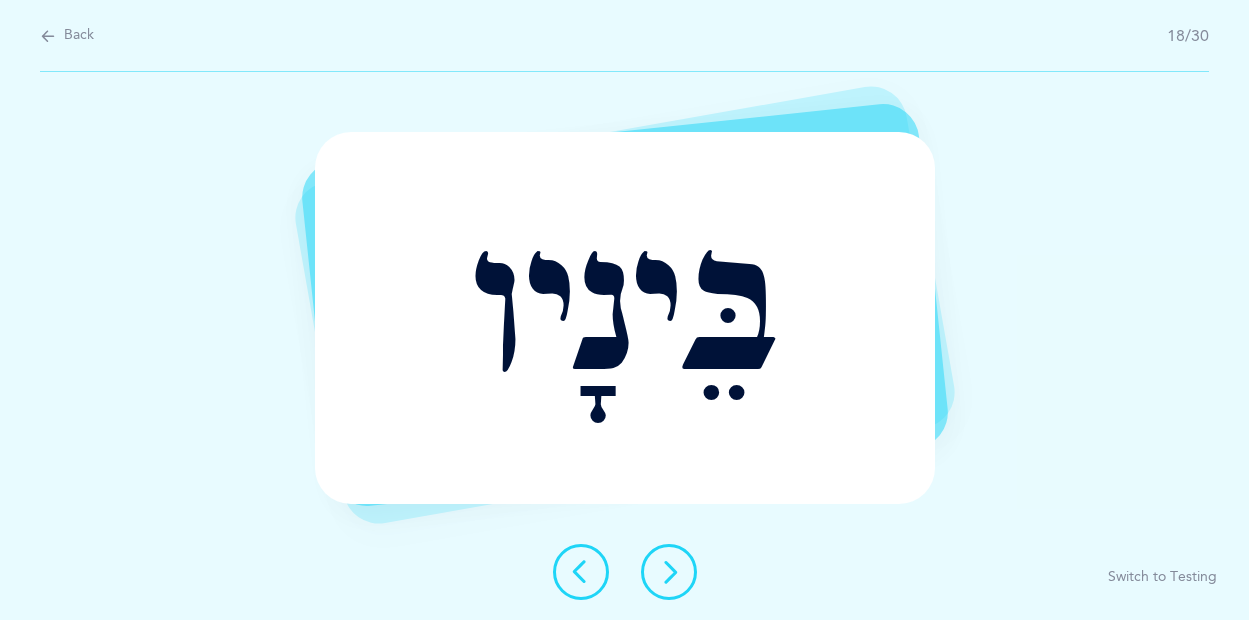 click at bounding box center (669, 572) 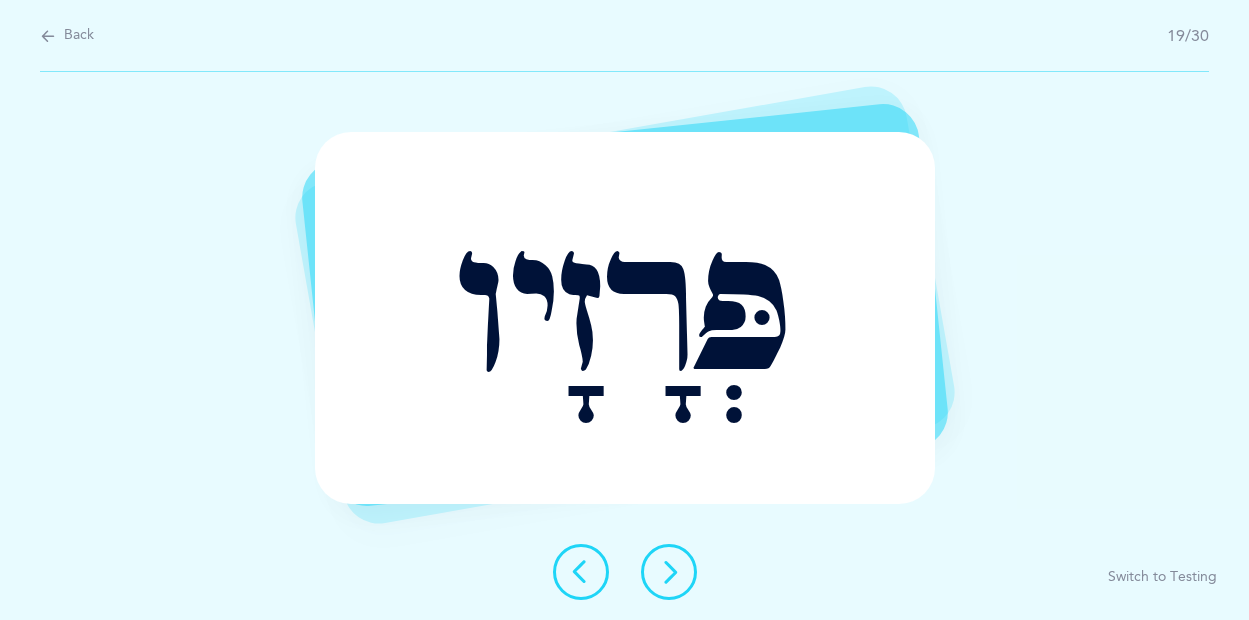click at bounding box center [669, 572] 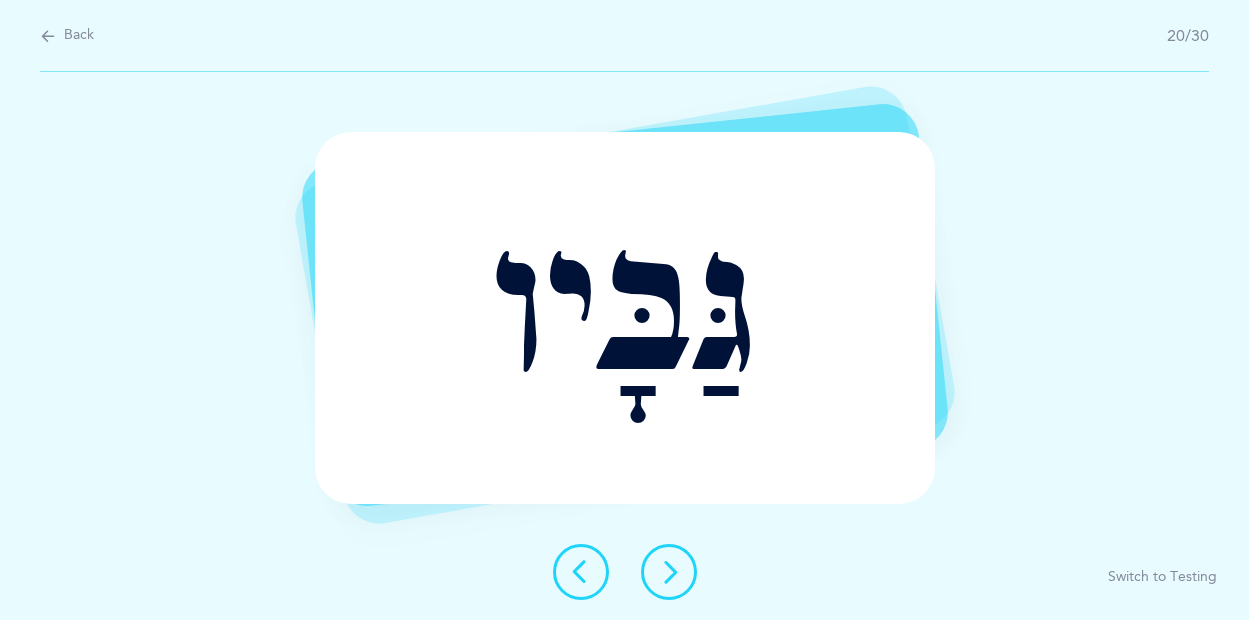 click at bounding box center [669, 572] 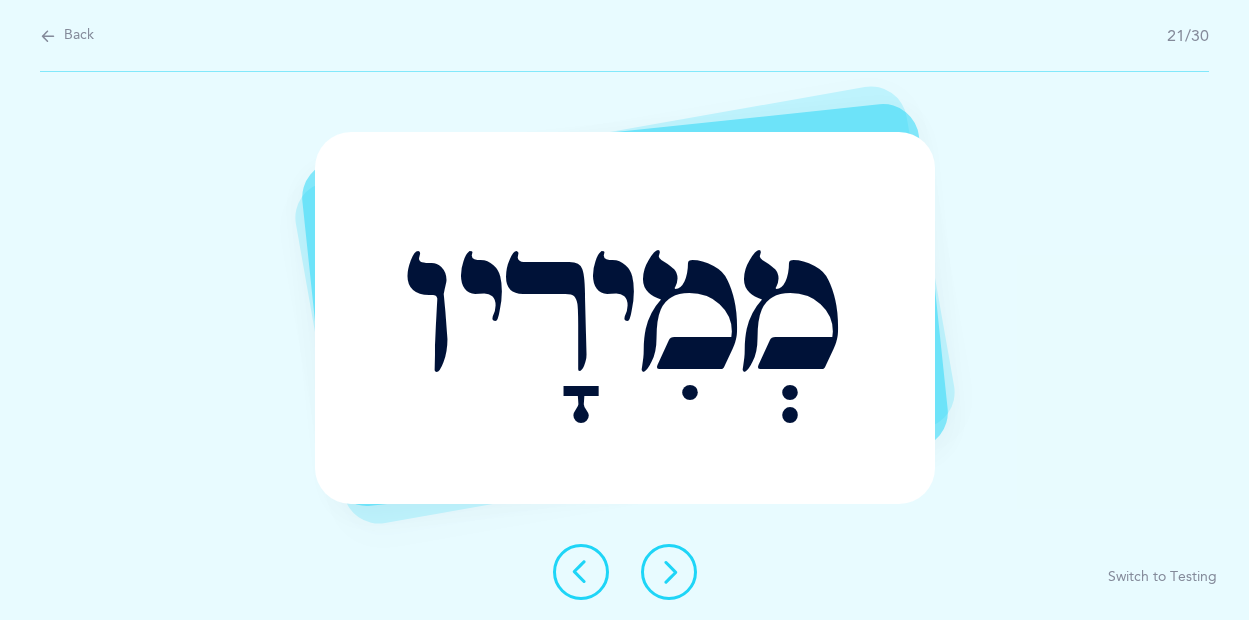 click at bounding box center (669, 572) 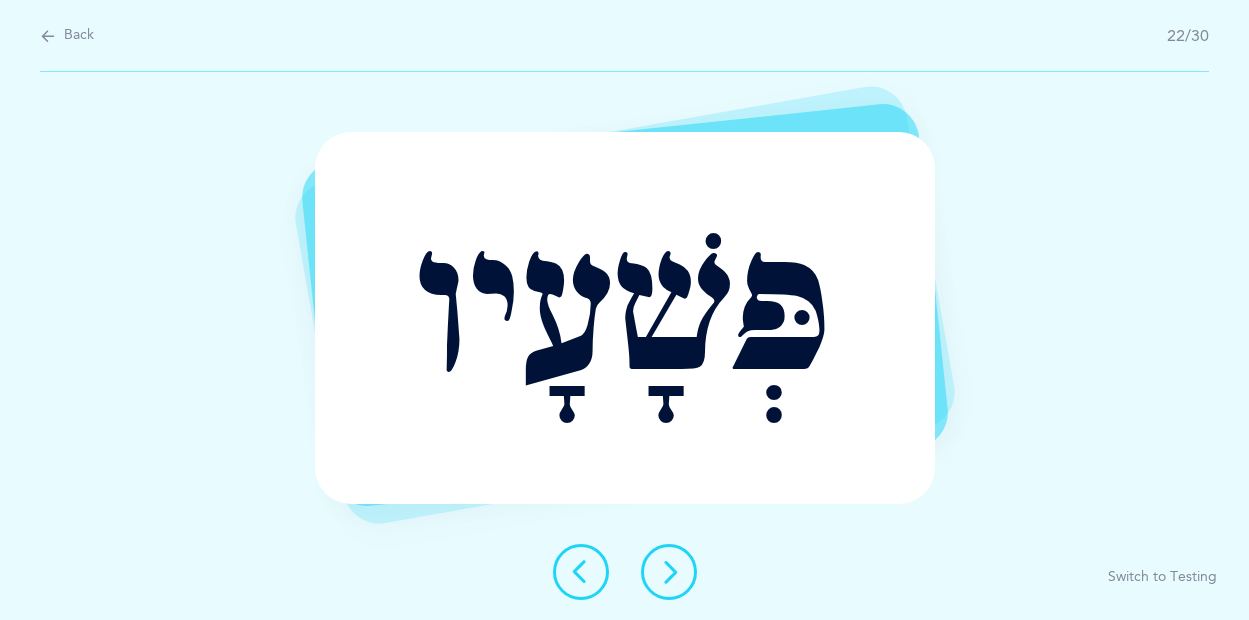 click at bounding box center [669, 572] 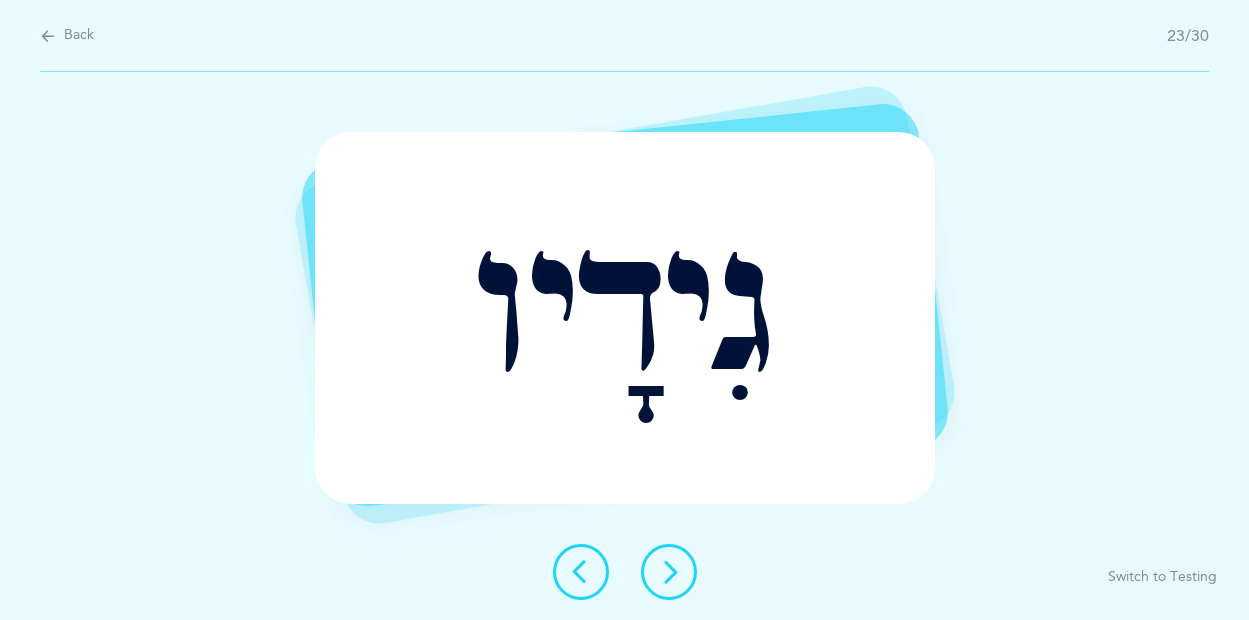 click at bounding box center (669, 572) 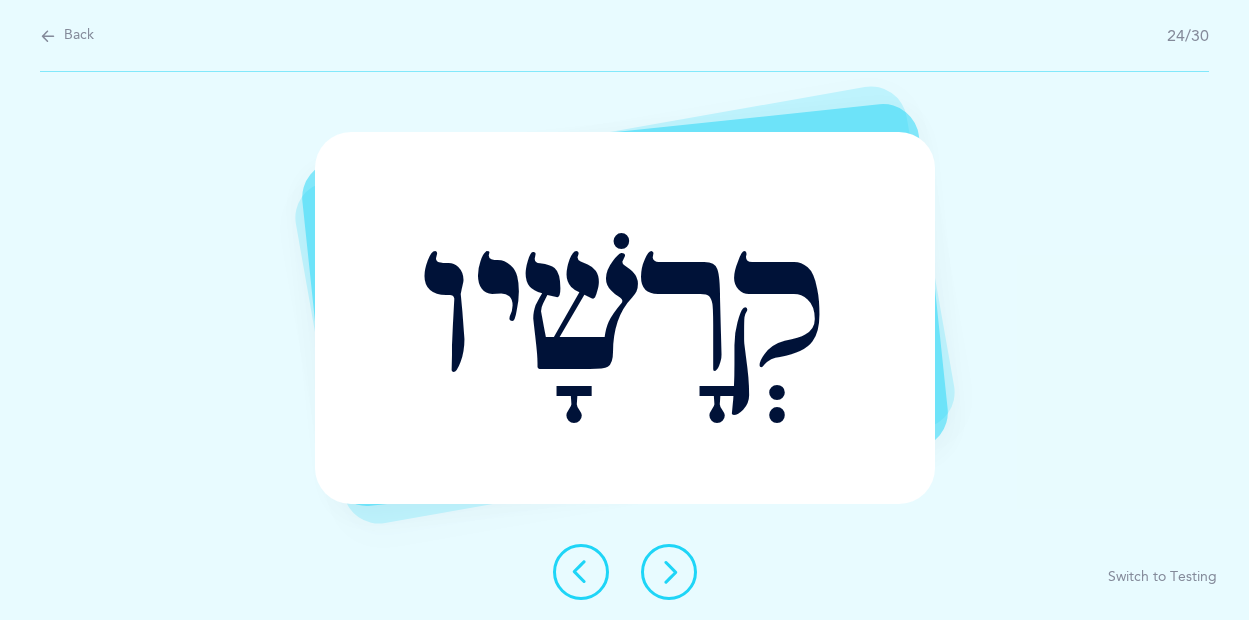 click at bounding box center (669, 572) 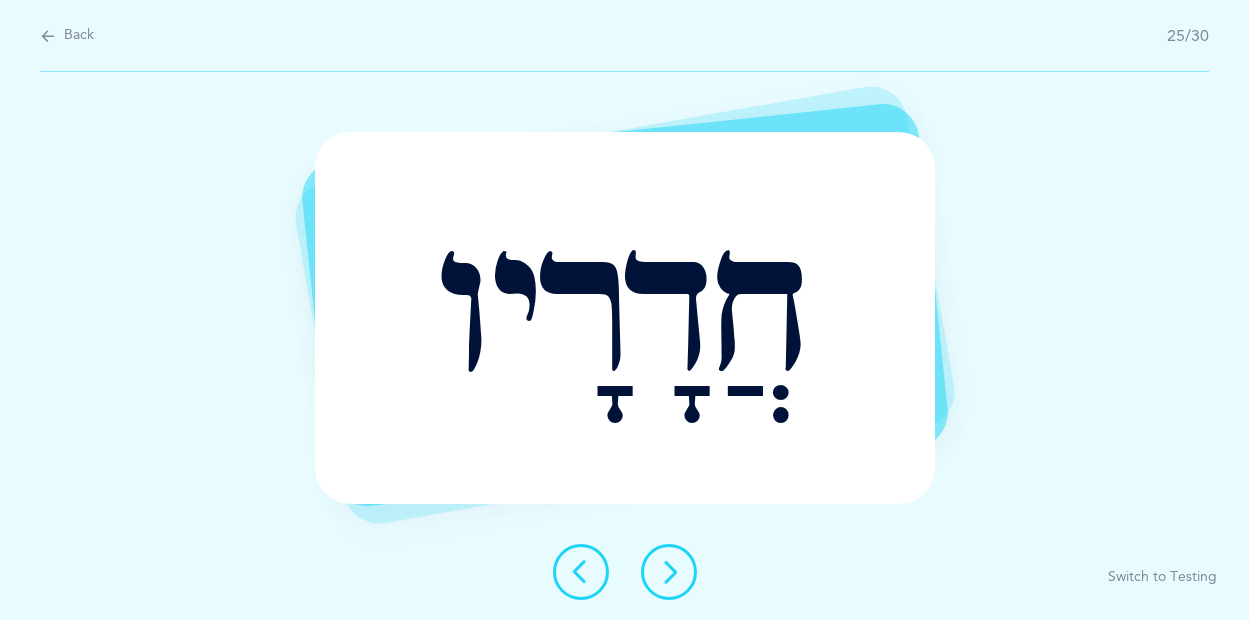 click at bounding box center [669, 572] 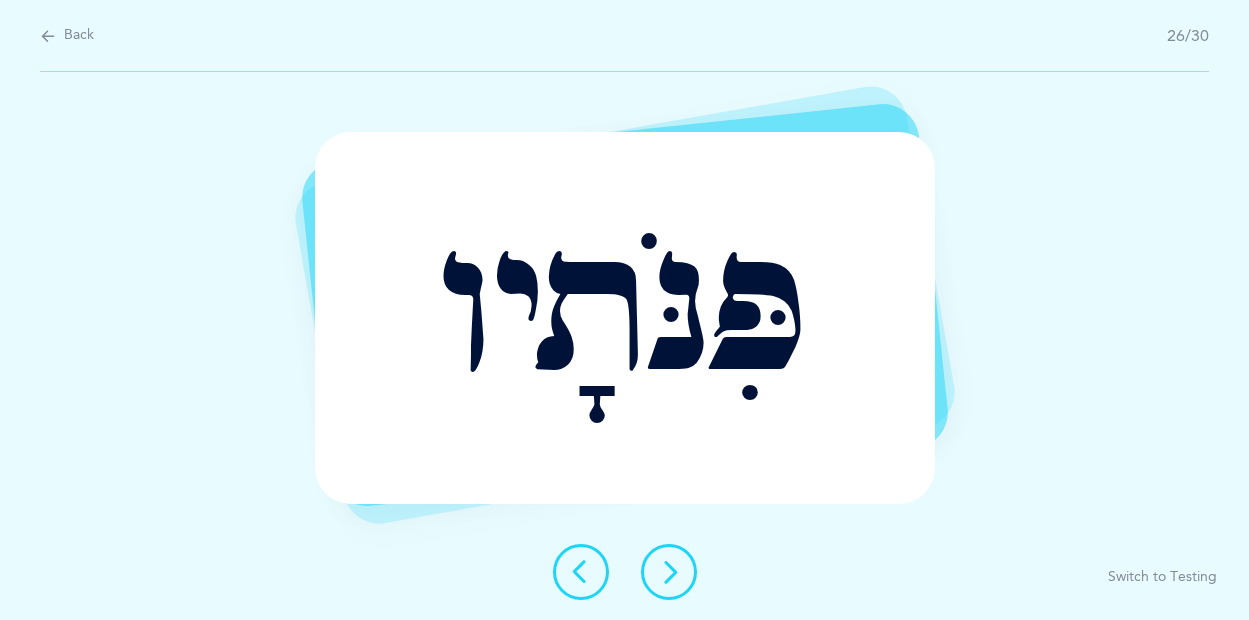 click at bounding box center [669, 572] 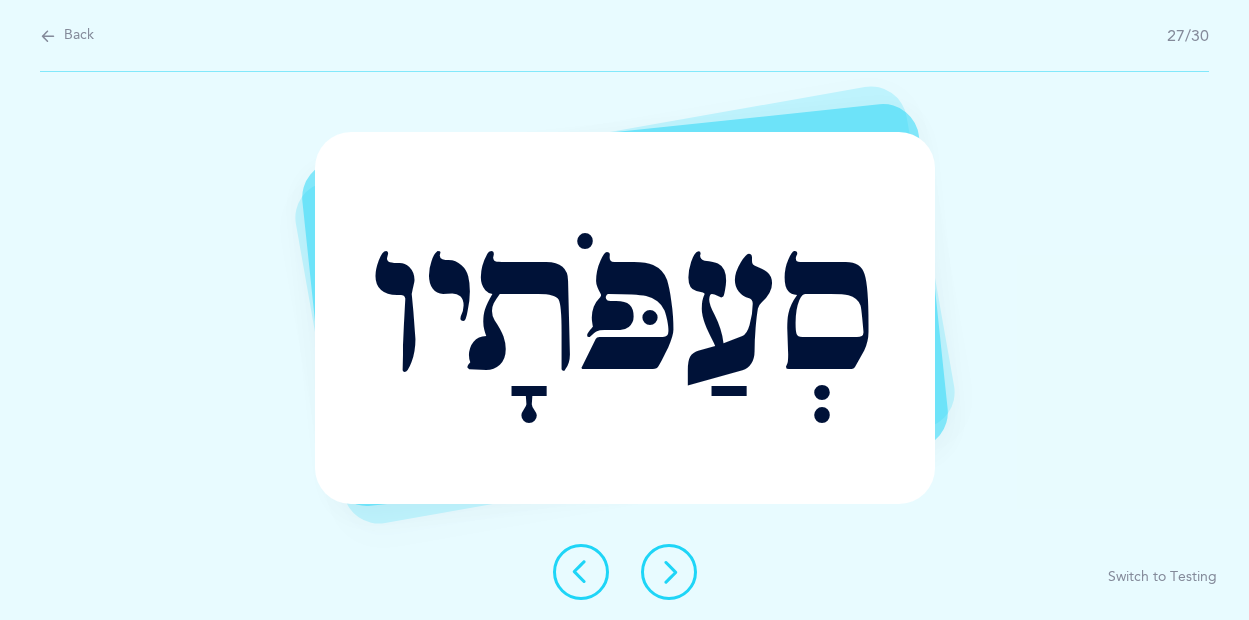 click at bounding box center [669, 572] 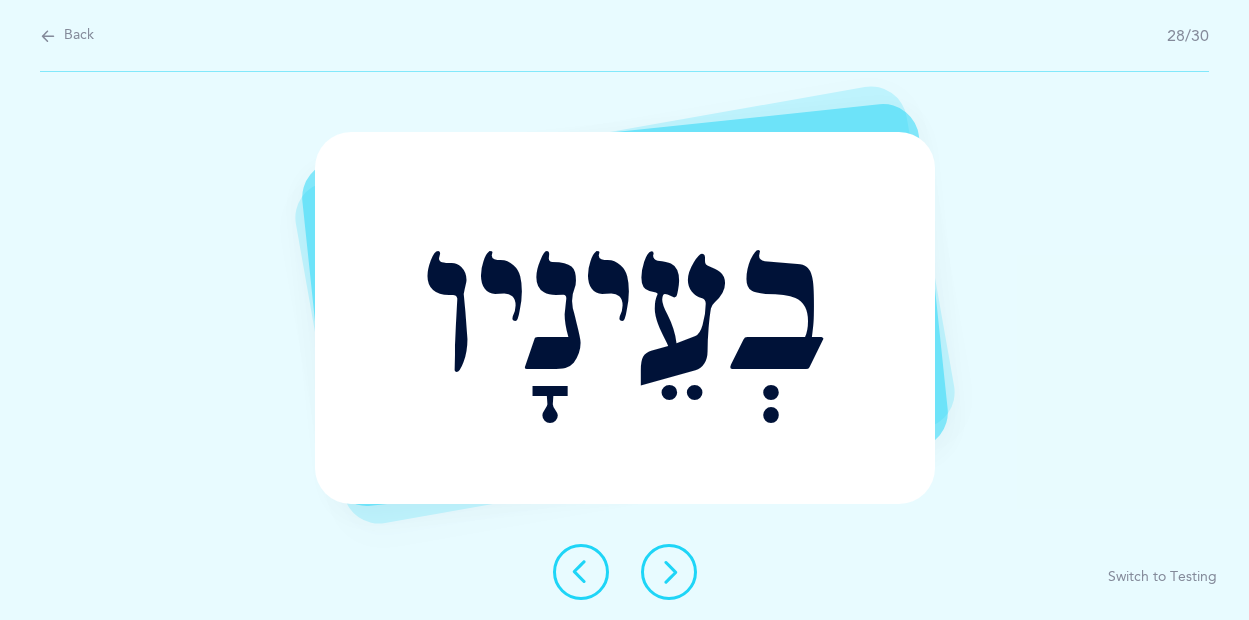 click at bounding box center (669, 572) 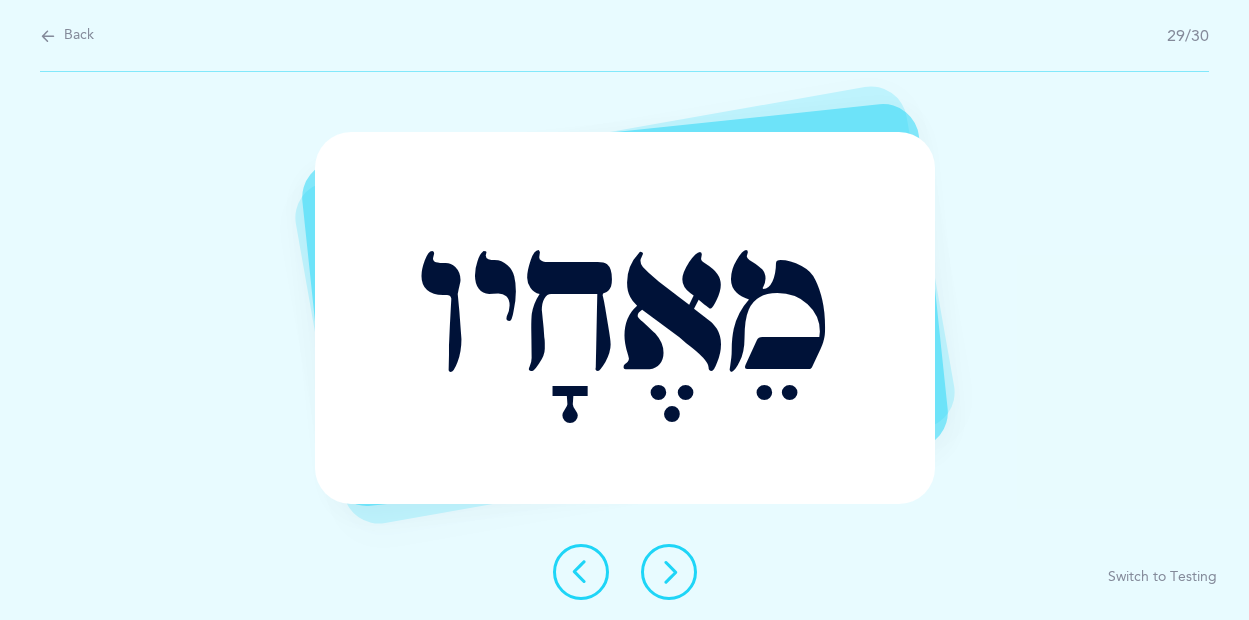 click at bounding box center [669, 572] 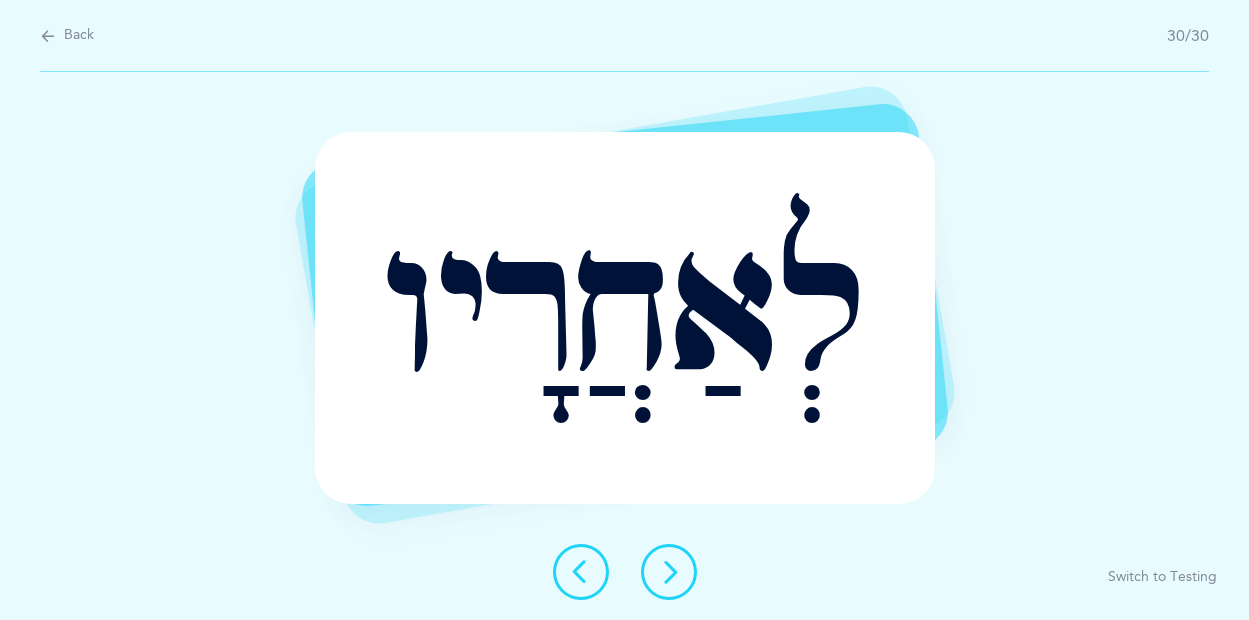 click at bounding box center (669, 572) 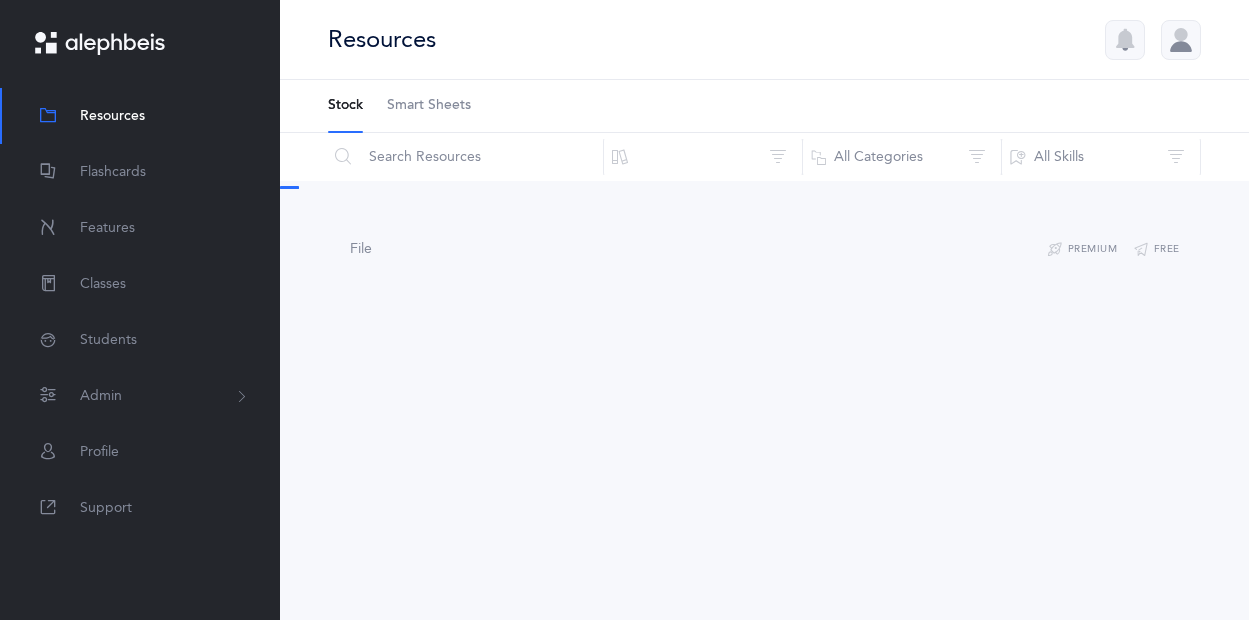 scroll, scrollTop: 0, scrollLeft: 0, axis: both 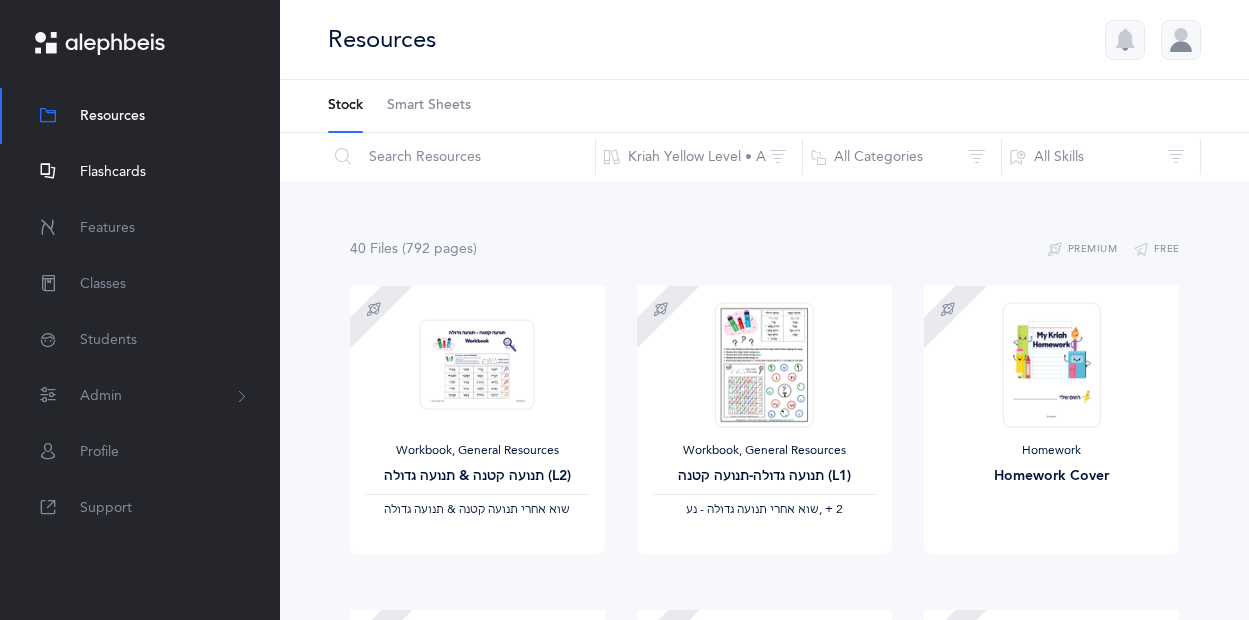 click on "Flashcards" at bounding box center (113, 172) 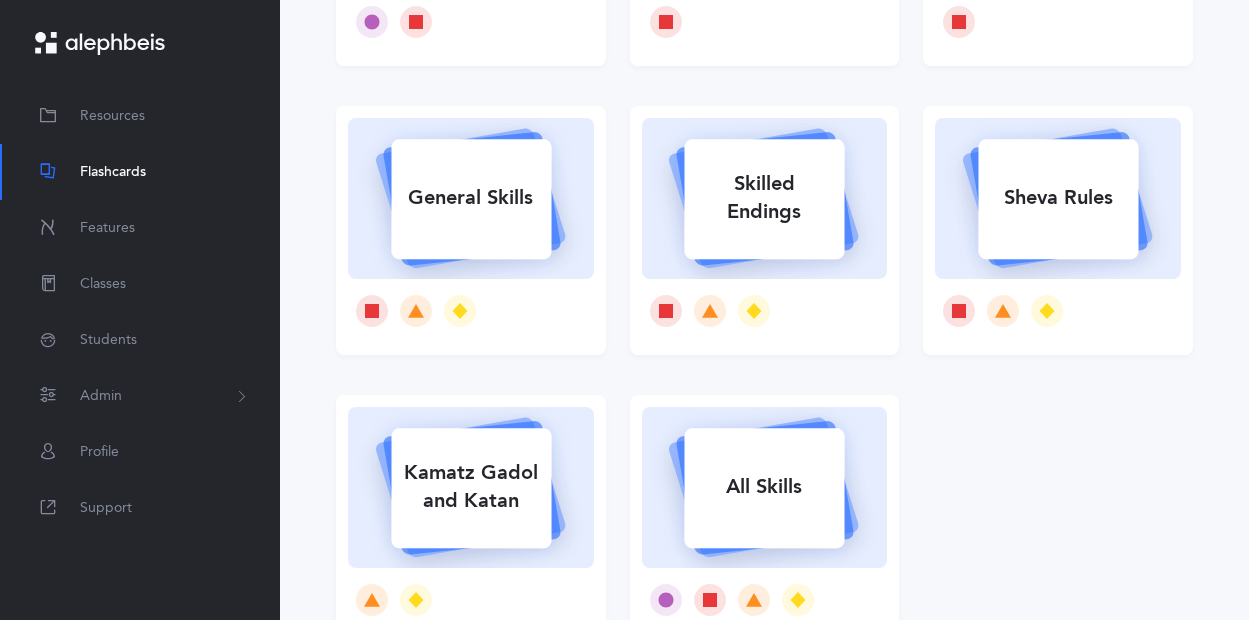scroll, scrollTop: 394, scrollLeft: 0, axis: vertical 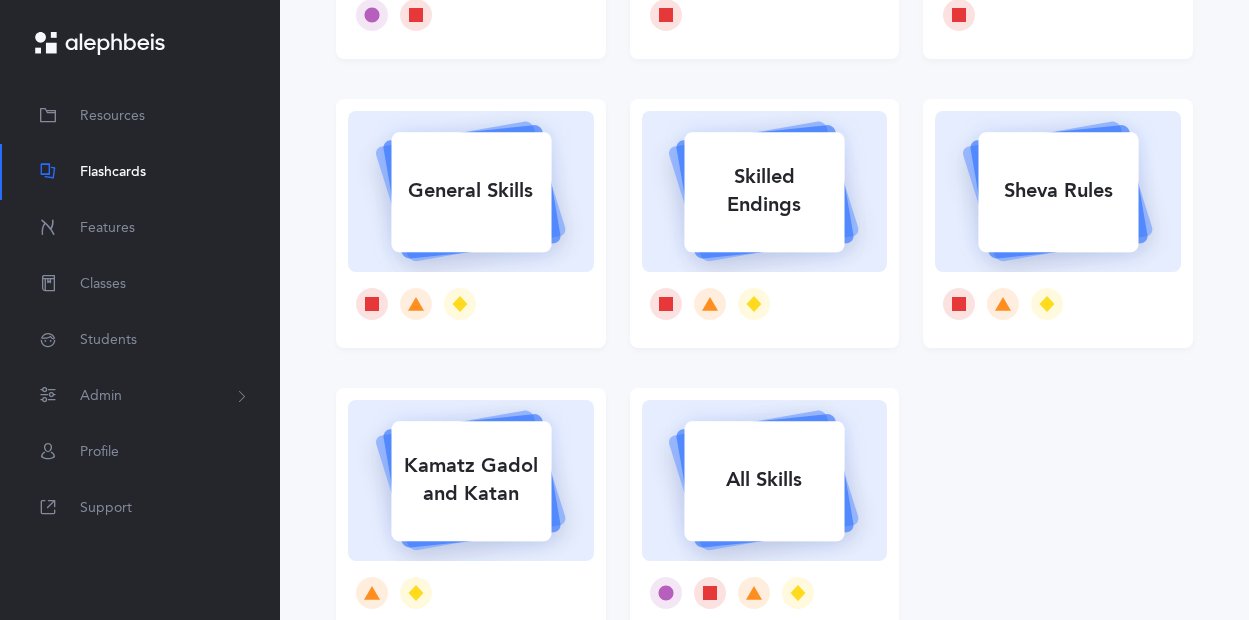 click on "All Skills" at bounding box center [764, 480] 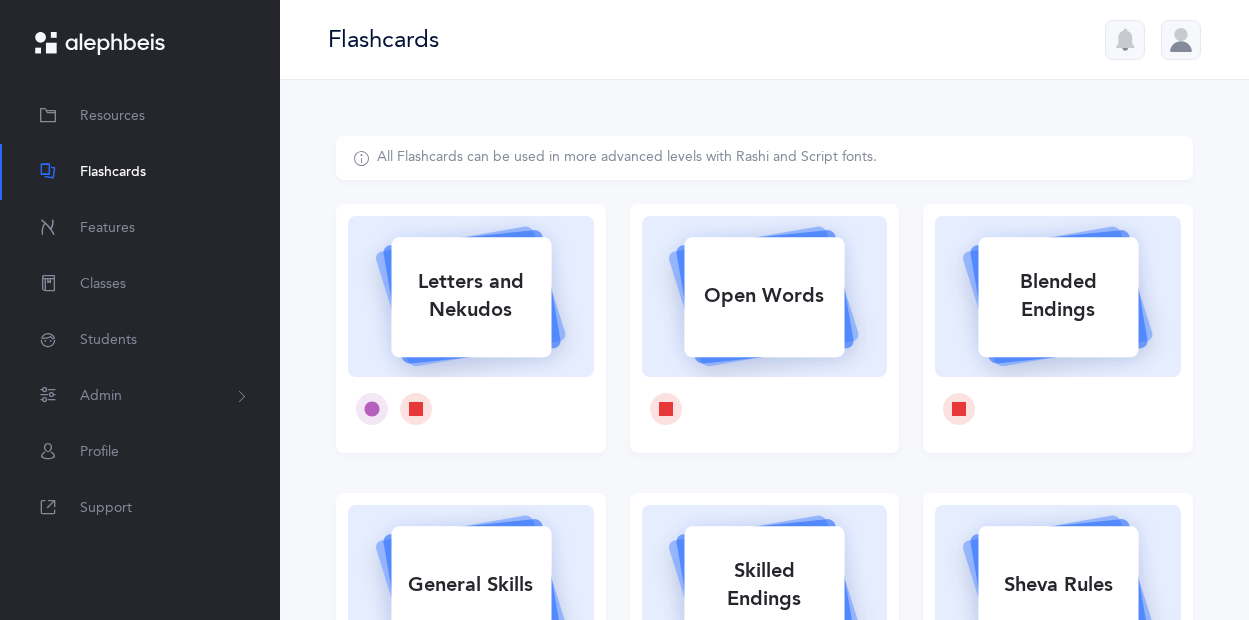 select on "single" 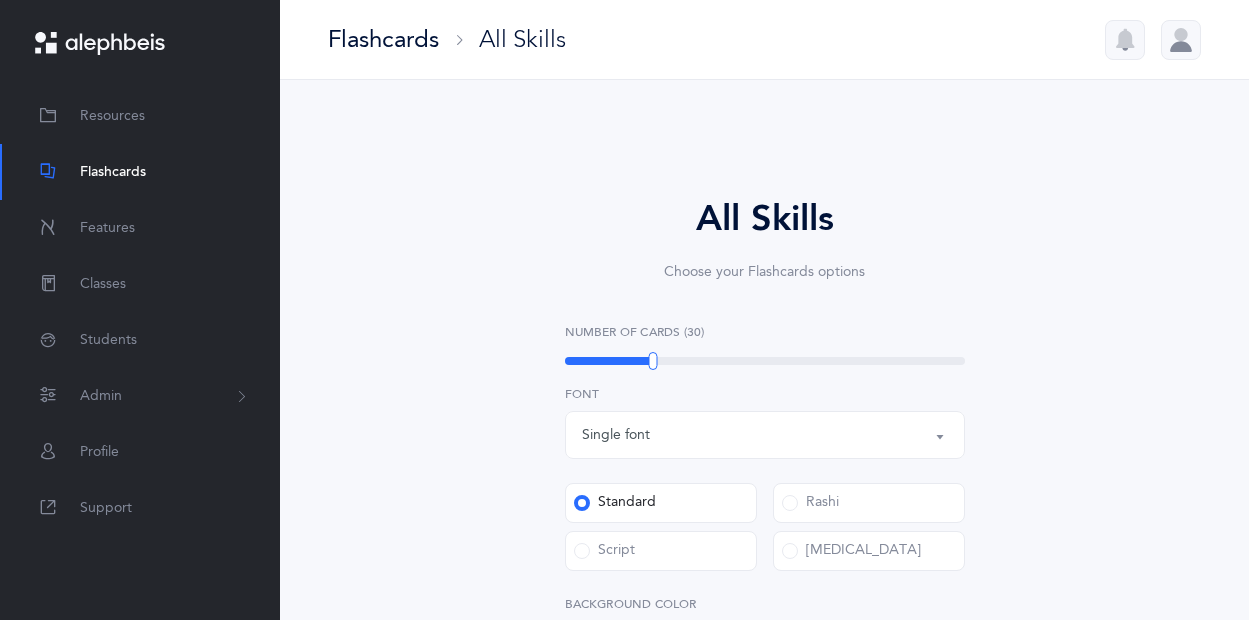 select 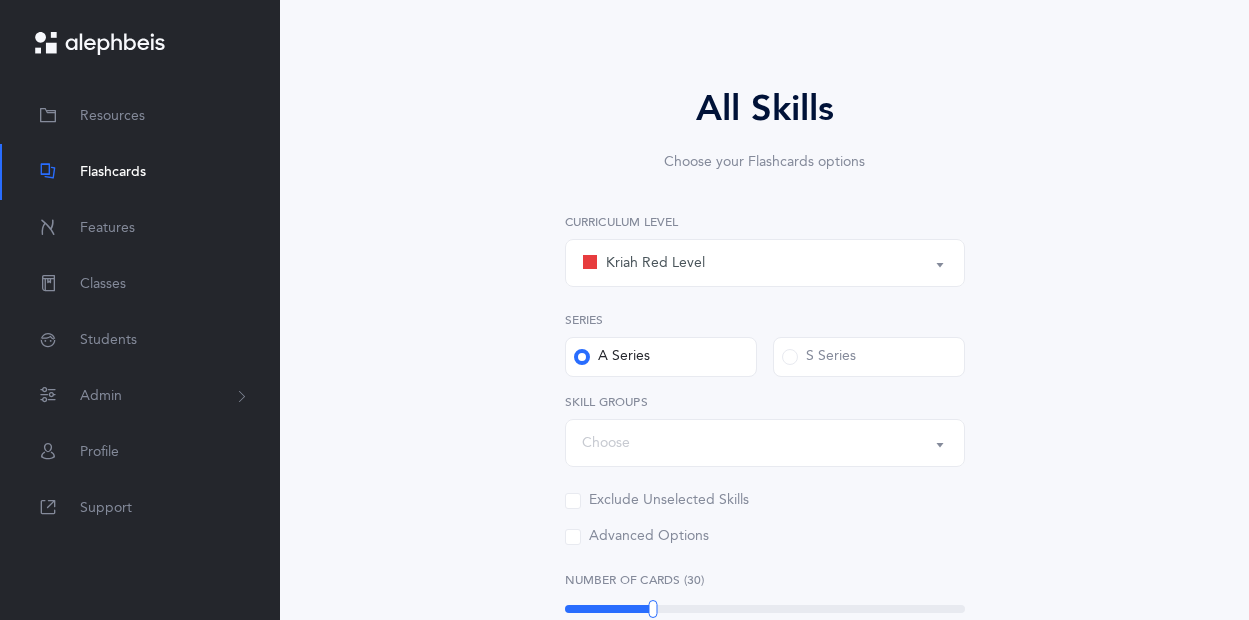 scroll, scrollTop: 124, scrollLeft: 0, axis: vertical 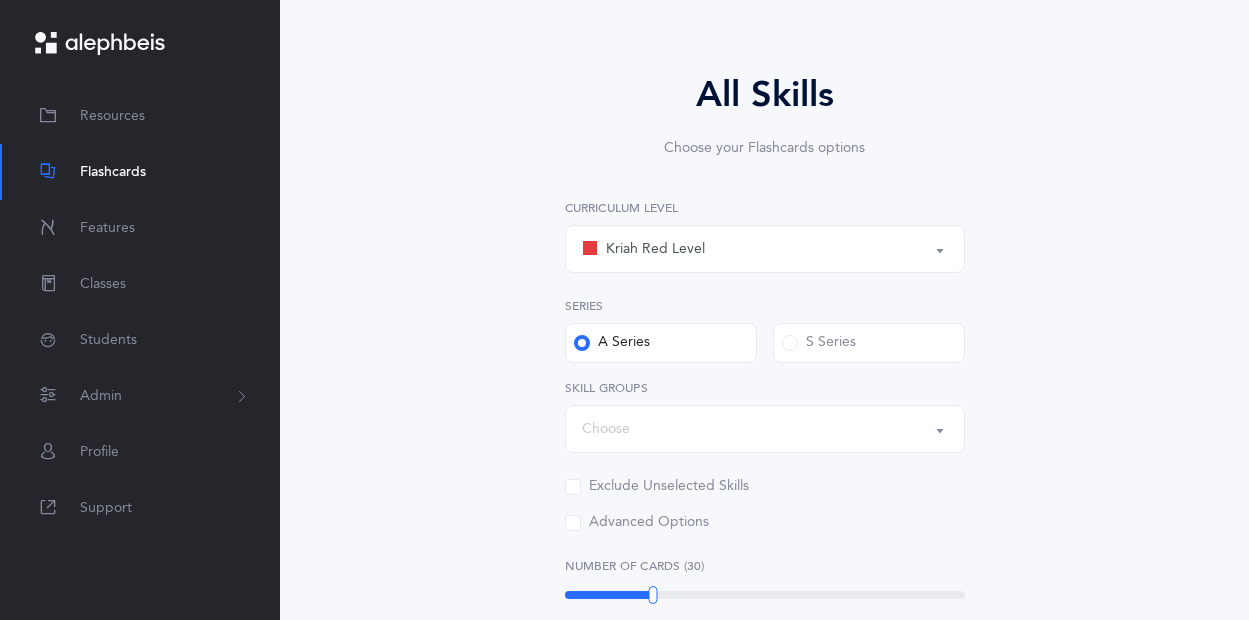 click on "Kriah Red Level" at bounding box center (765, 249) 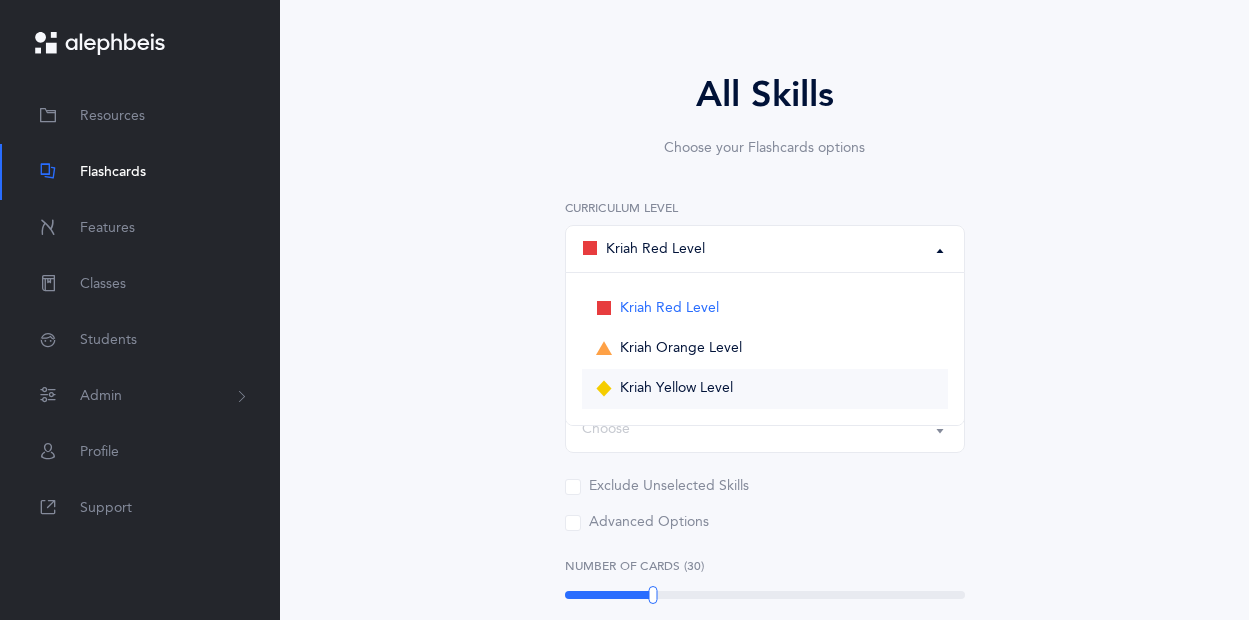 click on "Kriah Yellow Level" at bounding box center (676, 389) 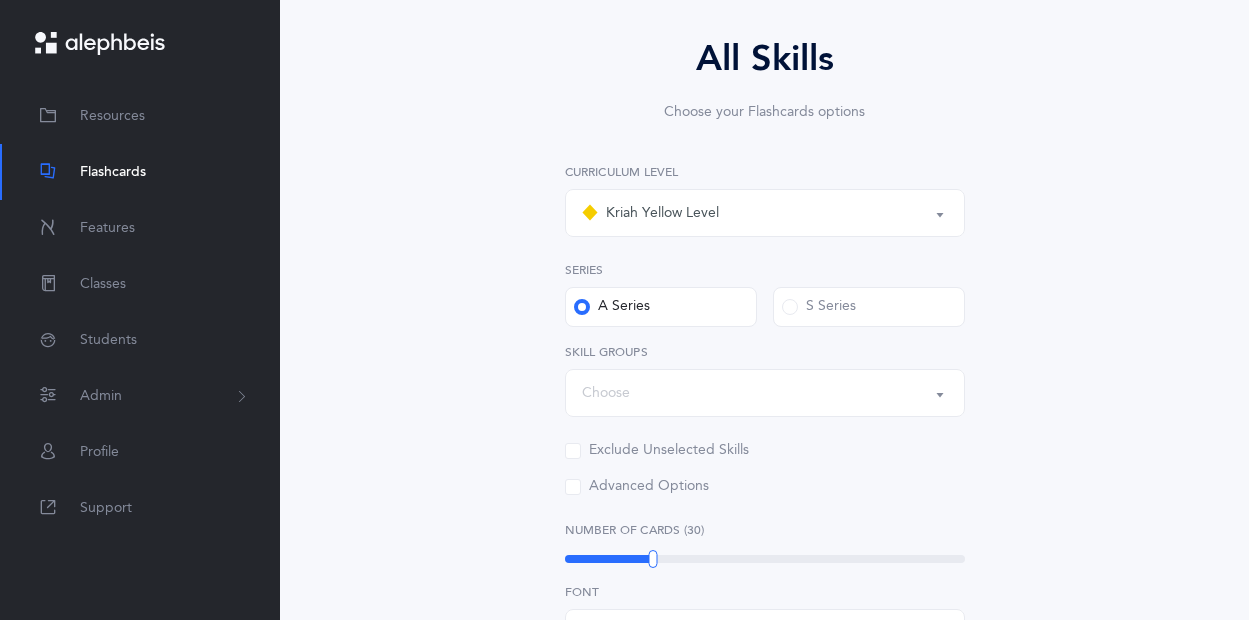scroll, scrollTop: 176, scrollLeft: 0, axis: vertical 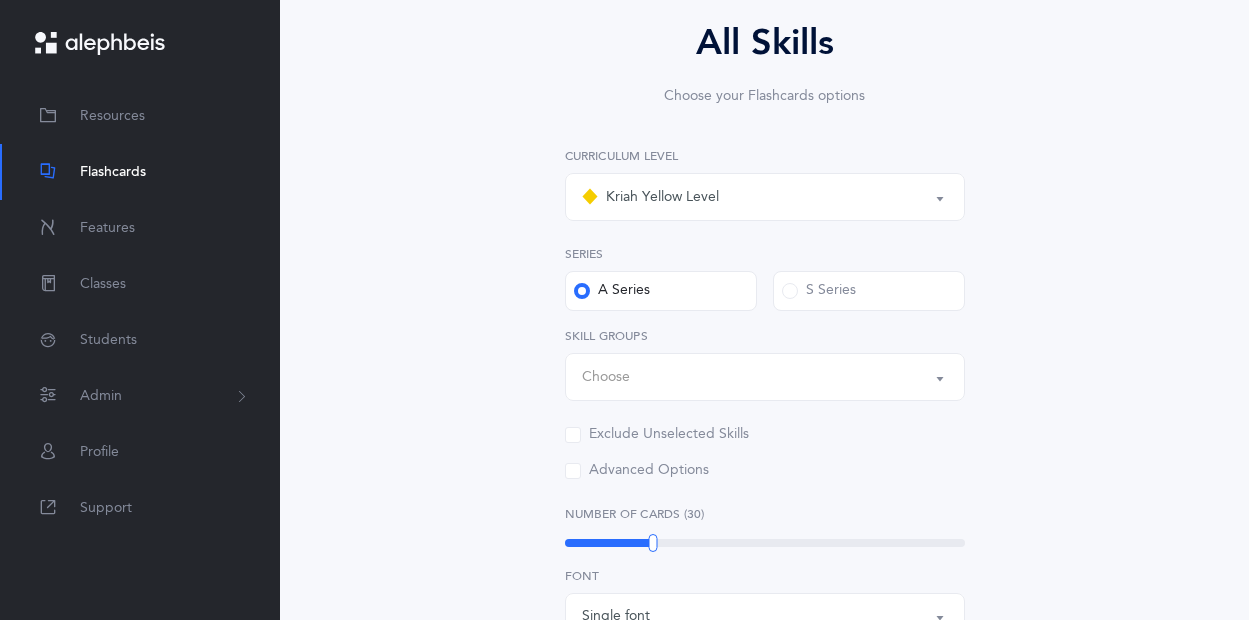 click on "Choose" at bounding box center (765, 377) 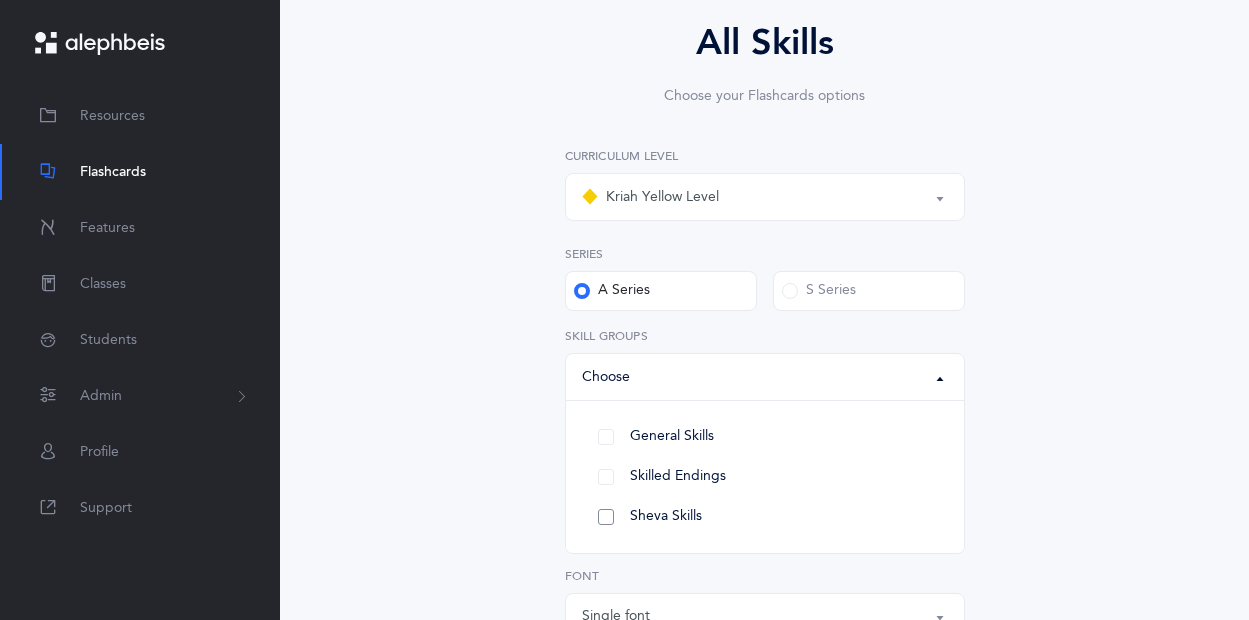 click on "Sheva Skills" at bounding box center (666, 517) 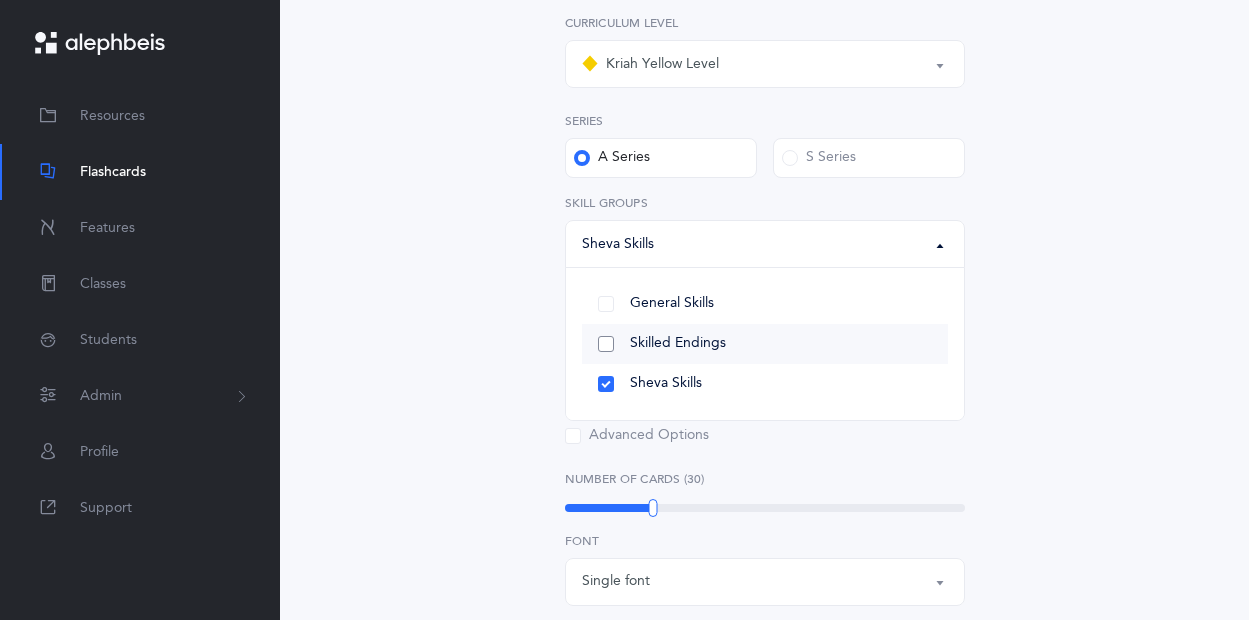 scroll, scrollTop: 340, scrollLeft: 0, axis: vertical 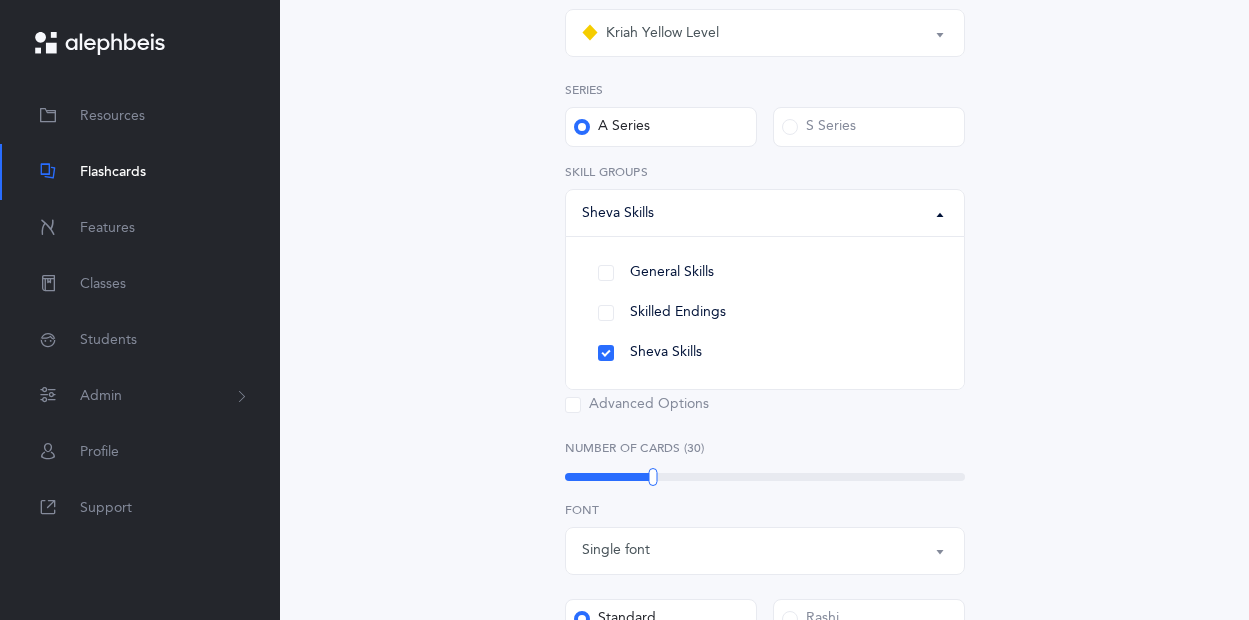 click on "Advanced Options" at bounding box center (765, 405) 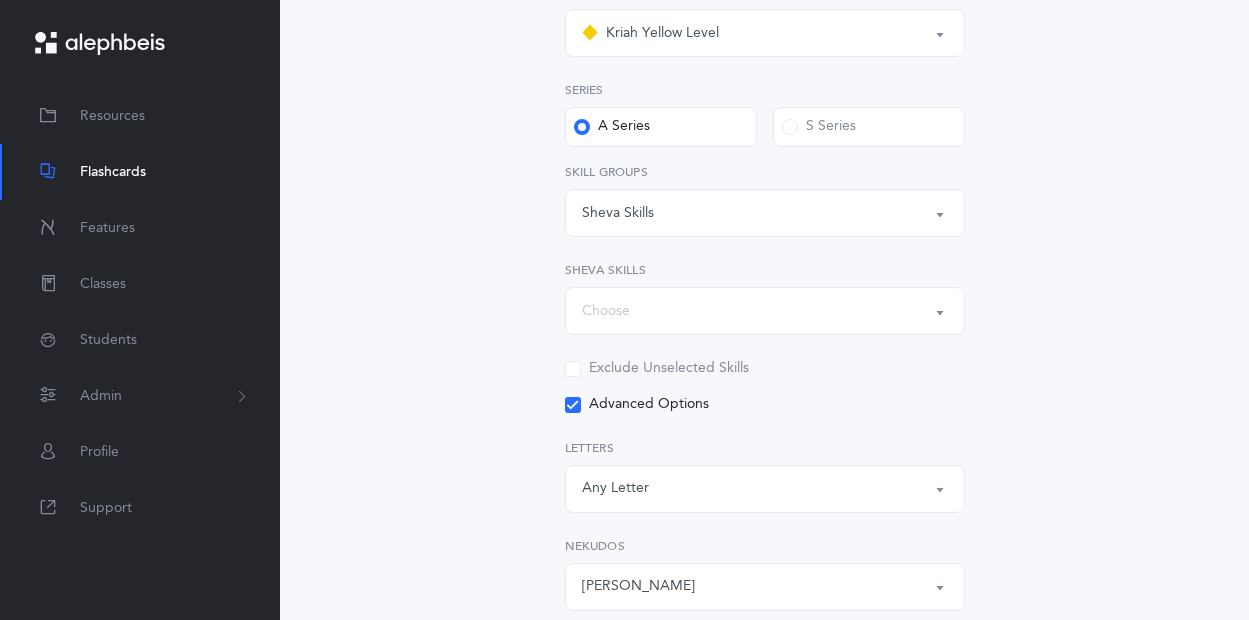 click on "Choose" at bounding box center (765, 311) 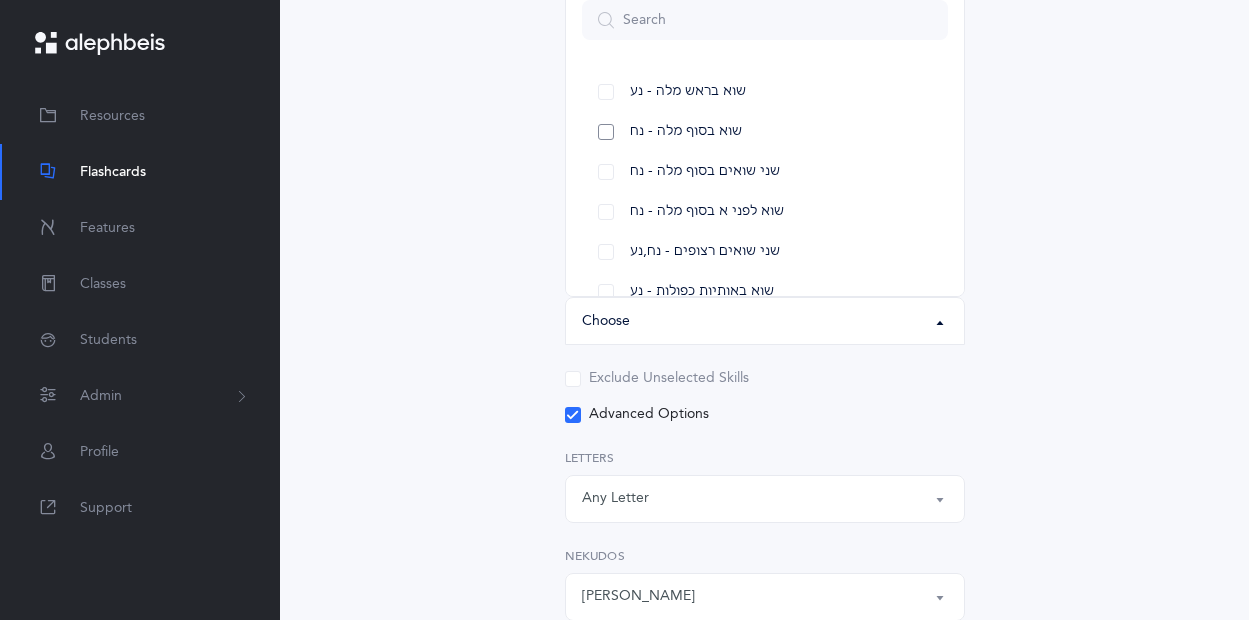 click on "שוא בסוף מלה - נח" at bounding box center (765, 132) 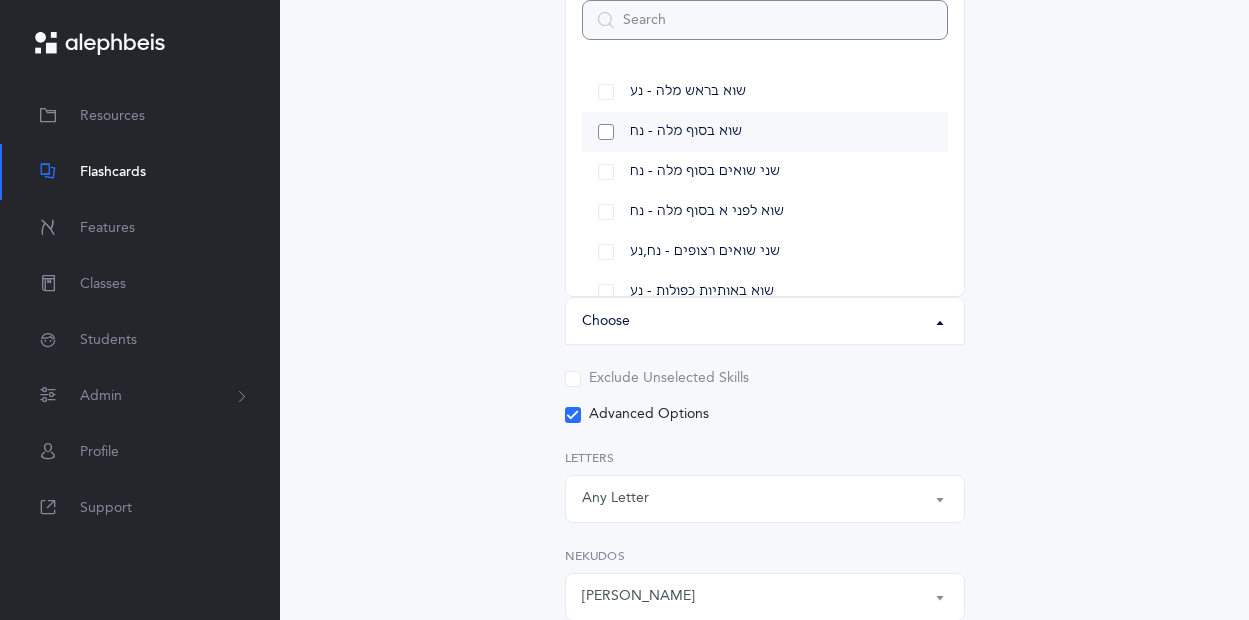 select on "17" 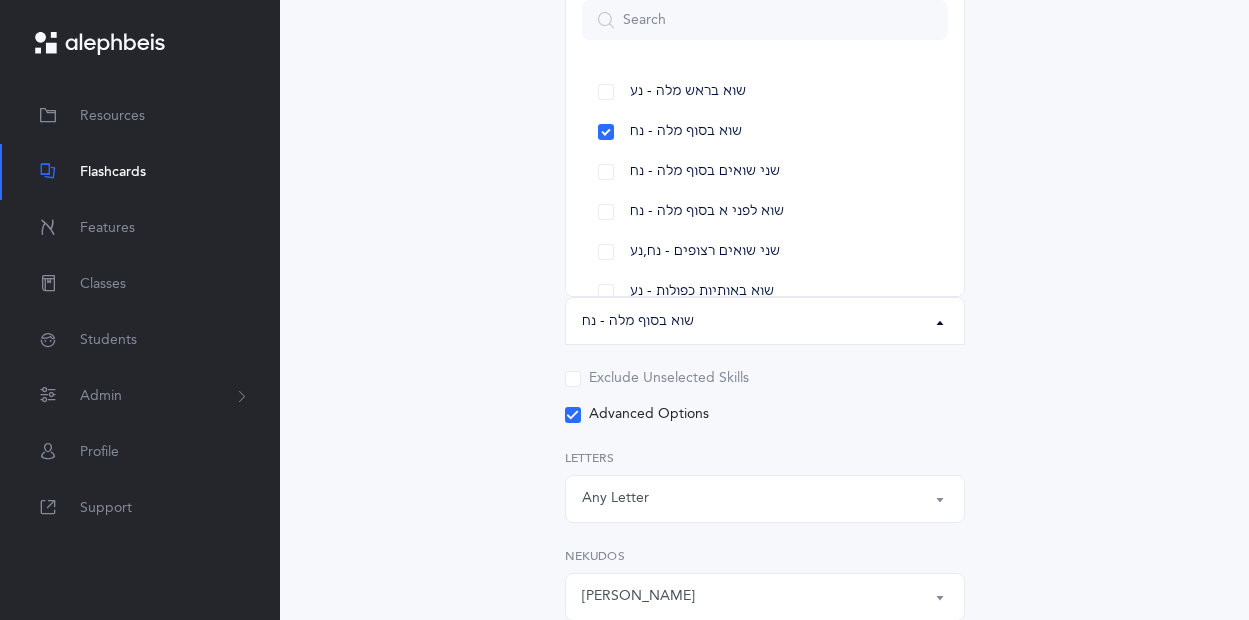 click on "Kriah Red Level
Kriah Orange Level
Kriah Yellow Level
Kriah Yellow Level     Kriah Red Level
Kriah Orange Level
Kriah Yellow Level
Curriculum Level
Series
A Series
S Series
General Skills
Skilled Endings
Sheva Skills
Sheva Skills   General Skills
Skilled Endings
Sheva Skills
Skill Groups
שוא בראש מלה - נע
שוא בסוף מלה - נח
שני שואים בסוף מלה - נח
שוא לפני א בסוף מלה - נח
שני שואים רצופים - נח,נע
שוא באותיות כפולות - נע
שוא באותיות כפולות (כך) - נע
שוא באות דגושה - נע
שוא נח אחרי תנועה גדולה
שוא אחרי שורוק בראש מילה
שוא אחרי תנועה גדולה - נע
שוא באותיות כפולות - נח
שוא אחרי תנועה קטנה - נח
שוא תחת א, ה, י, ע - נח" at bounding box center (765, 370) 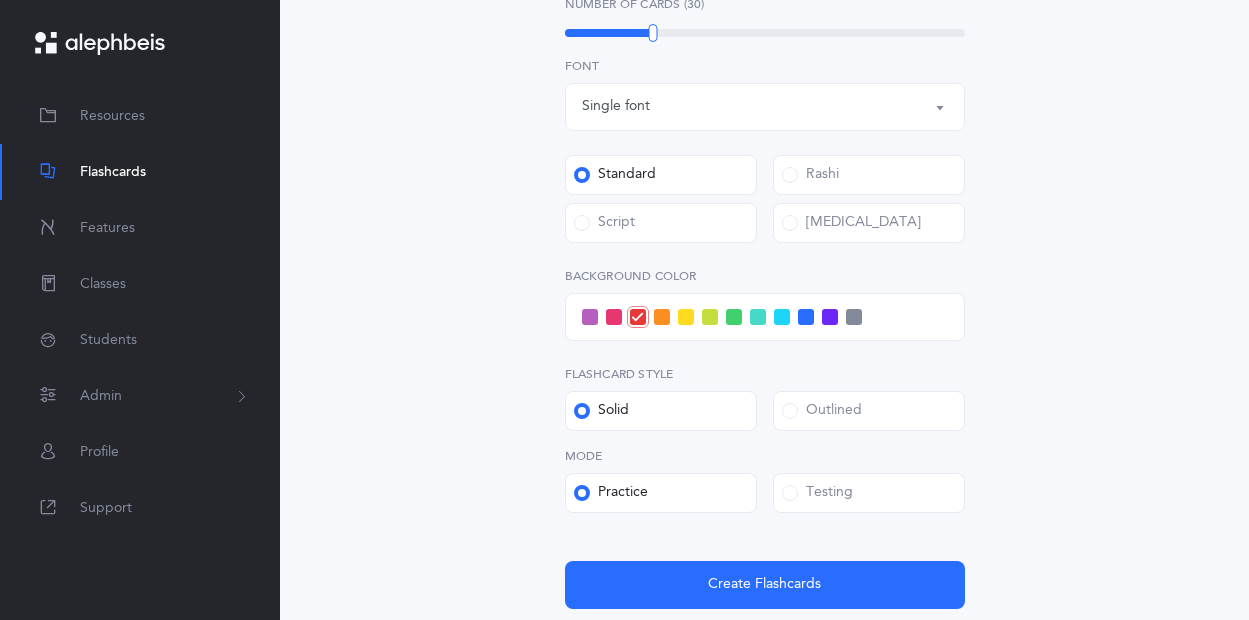 scroll, scrollTop: 1093, scrollLeft: 0, axis: vertical 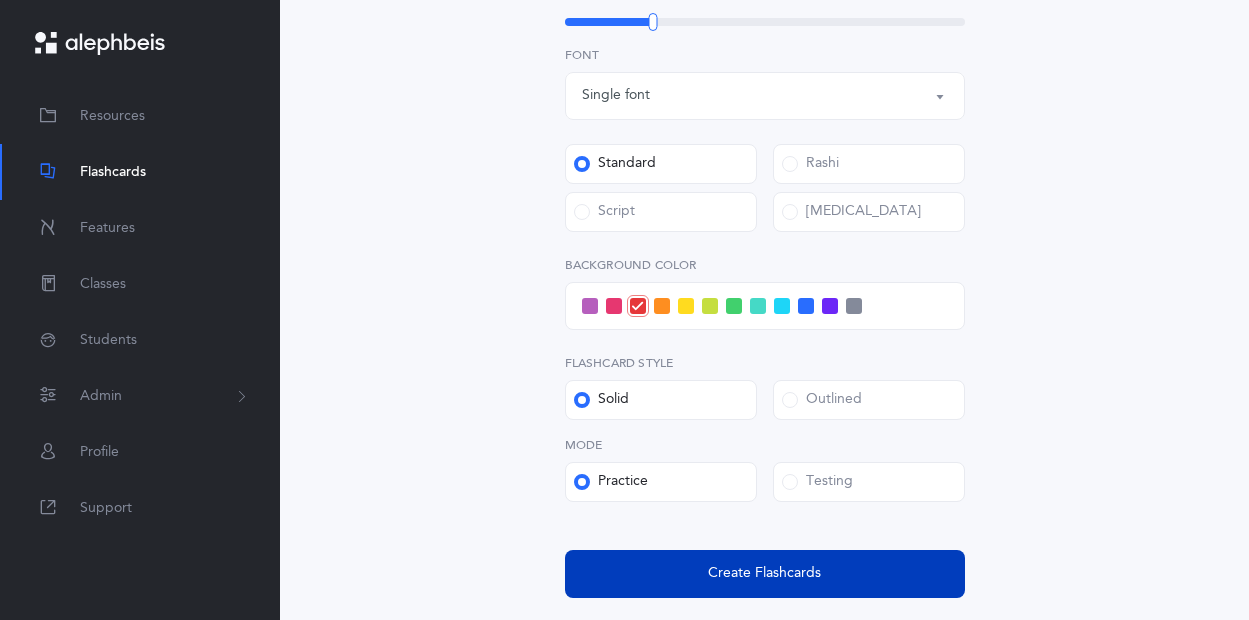 click on "Create Flashcards" at bounding box center (764, 573) 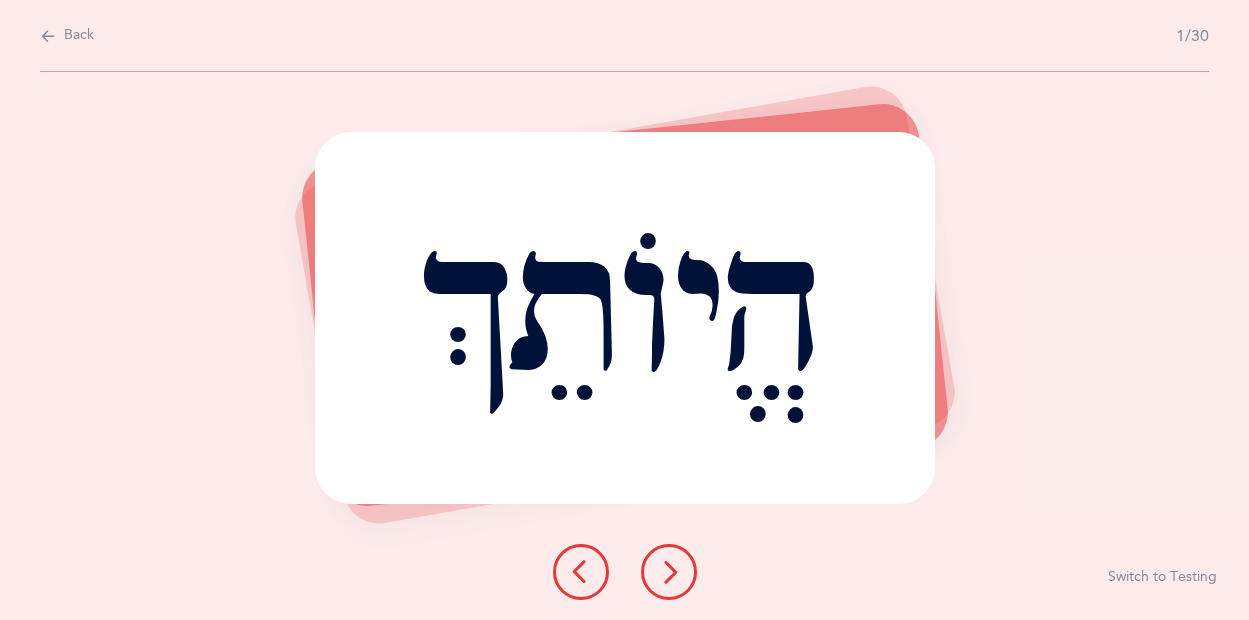 scroll, scrollTop: 0, scrollLeft: 0, axis: both 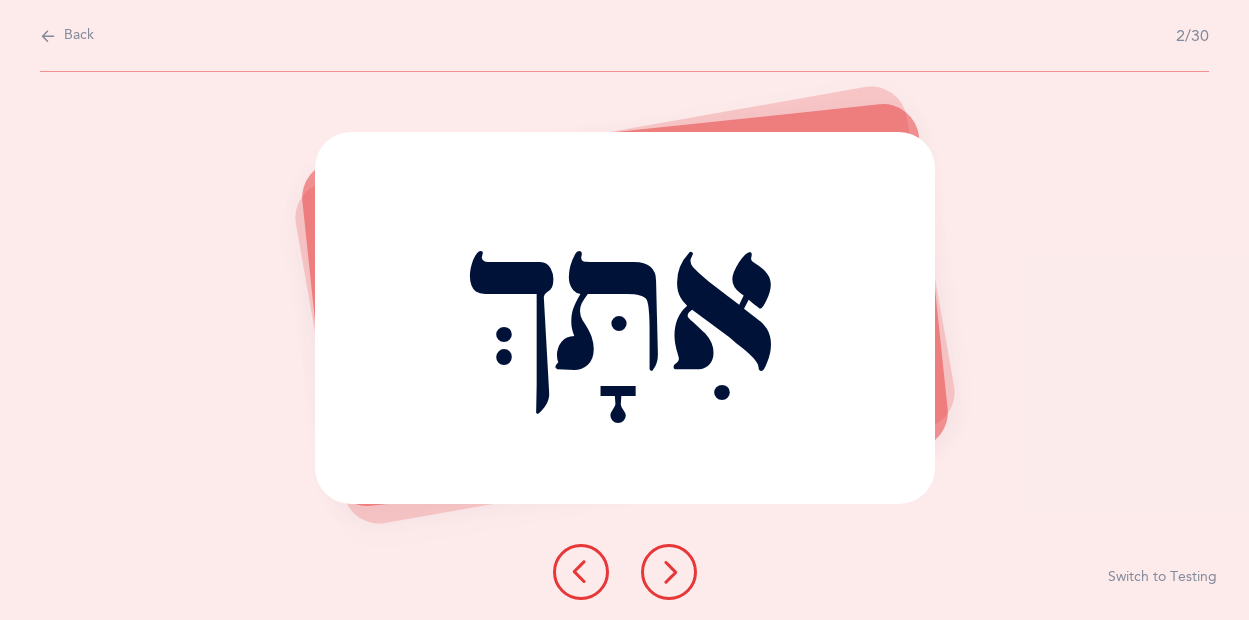 click at bounding box center [669, 572] 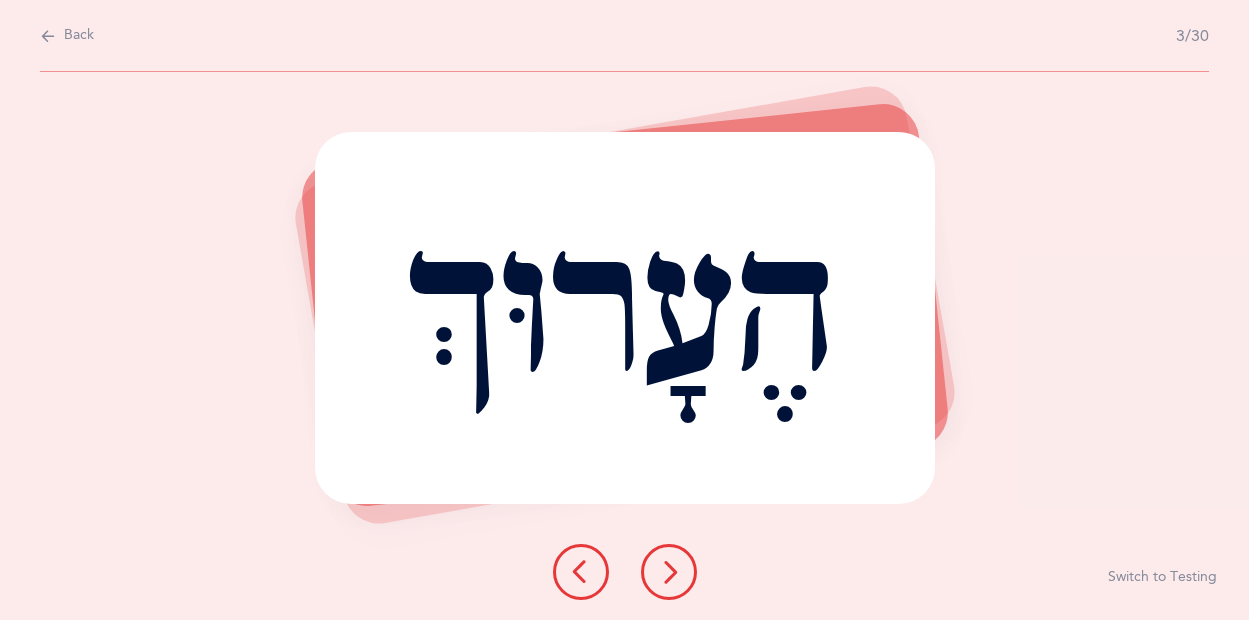 click at bounding box center (669, 572) 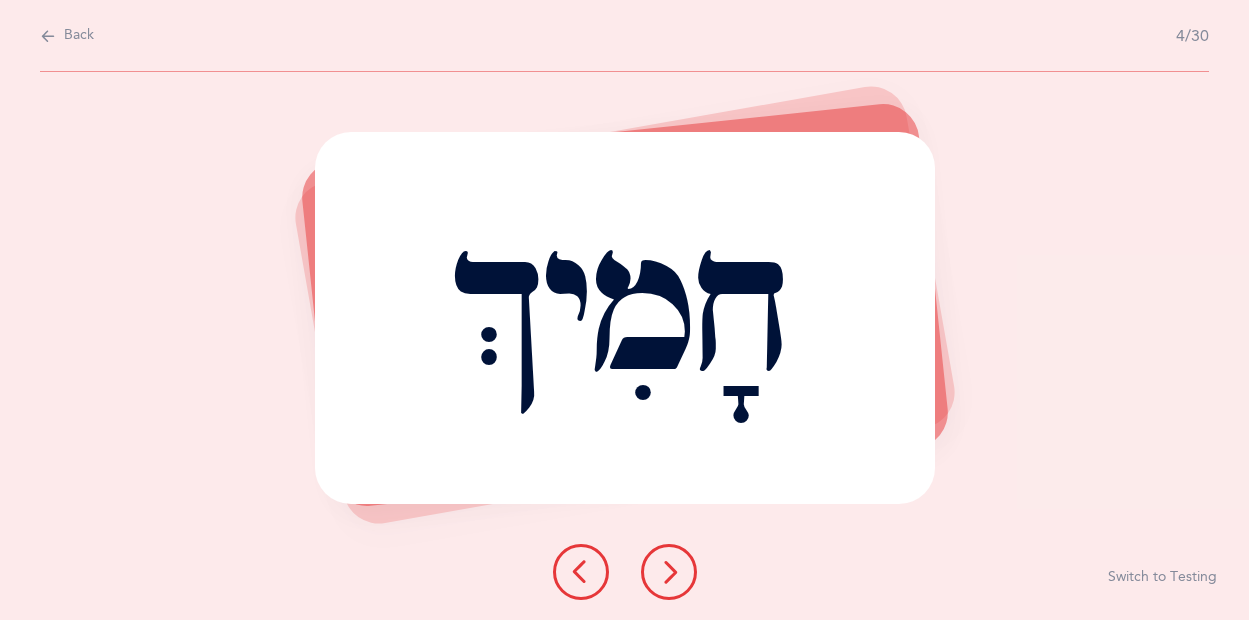 click at bounding box center (581, 572) 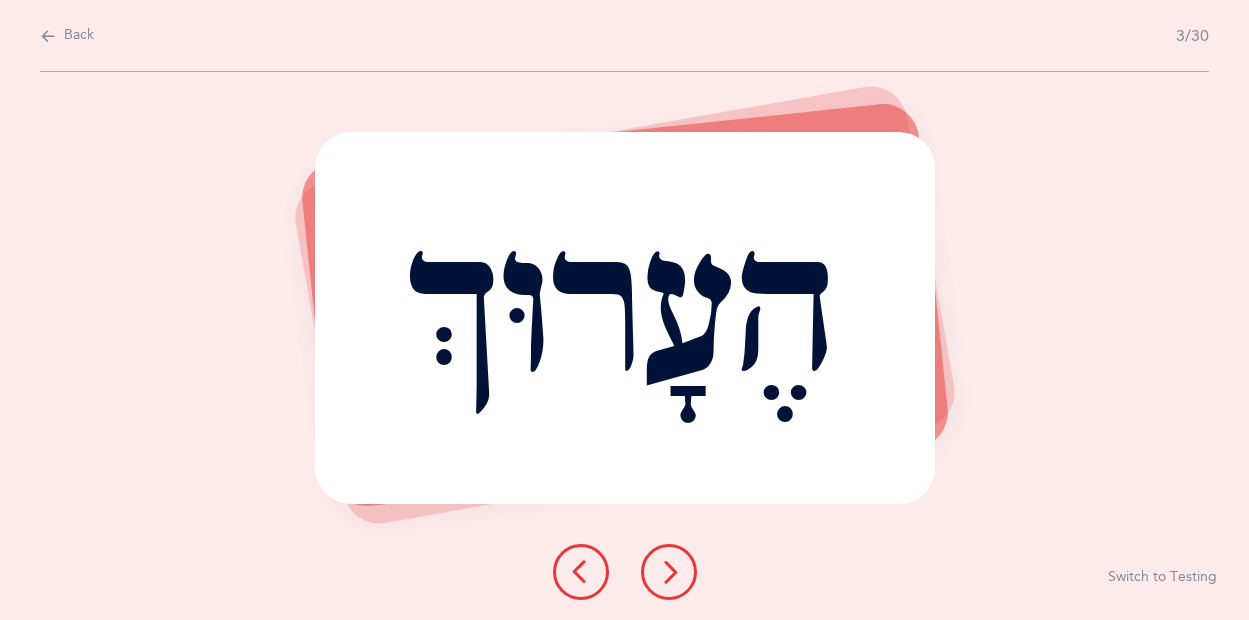 click at bounding box center (669, 572) 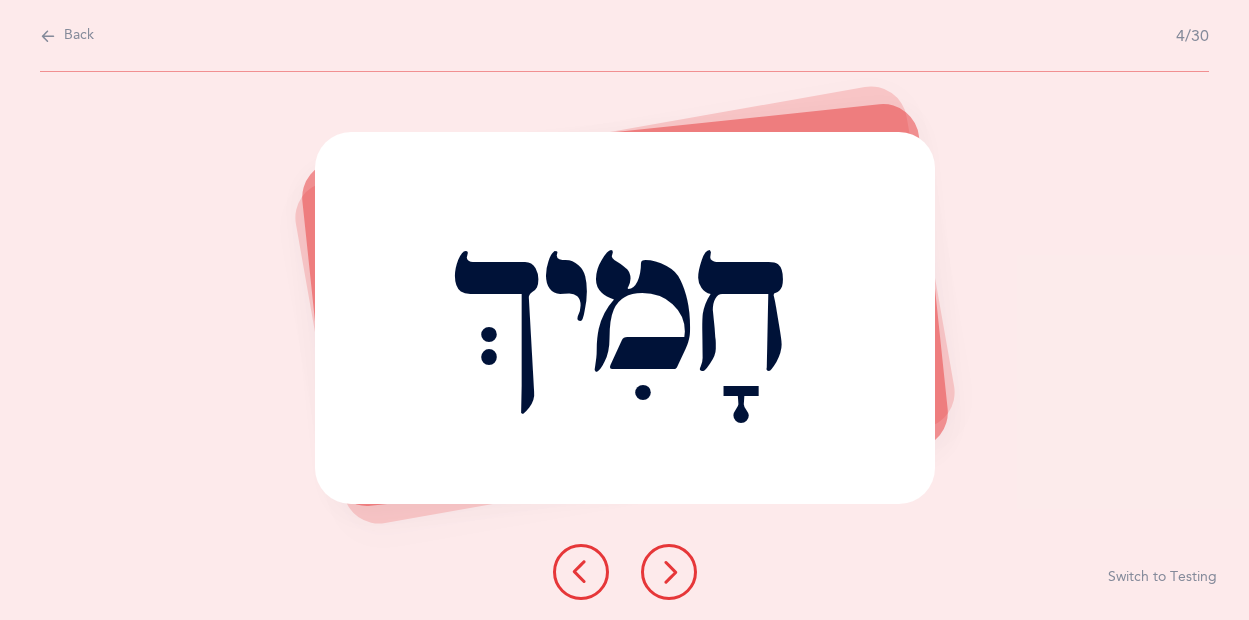 click at bounding box center (669, 572) 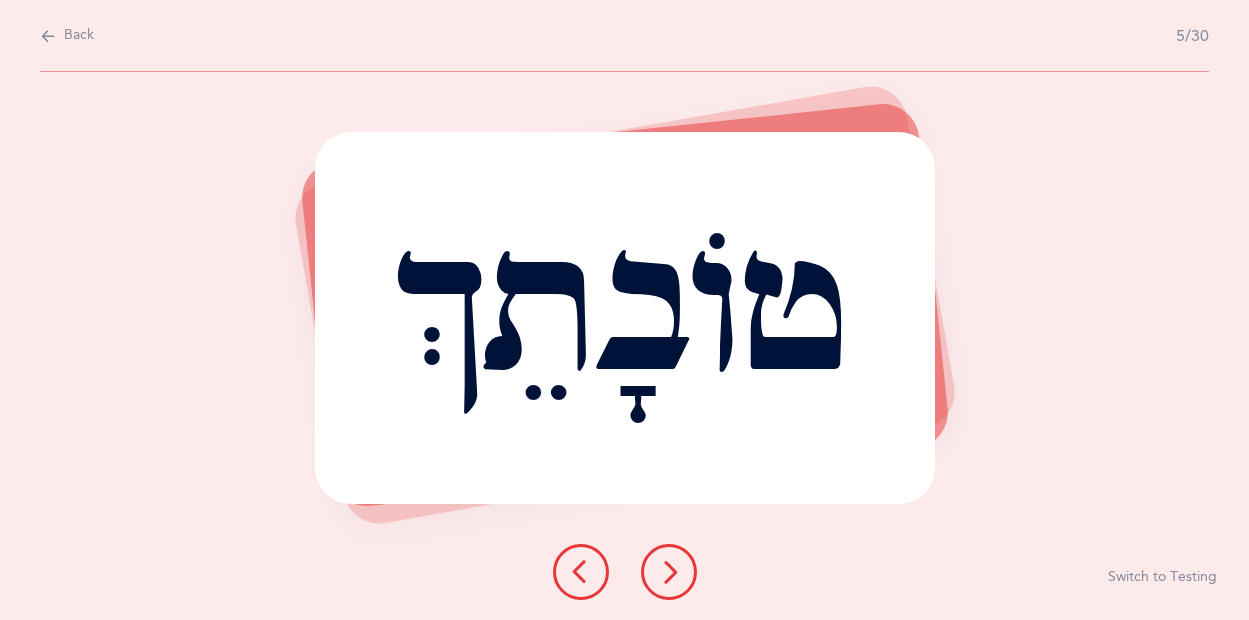 click at bounding box center [669, 572] 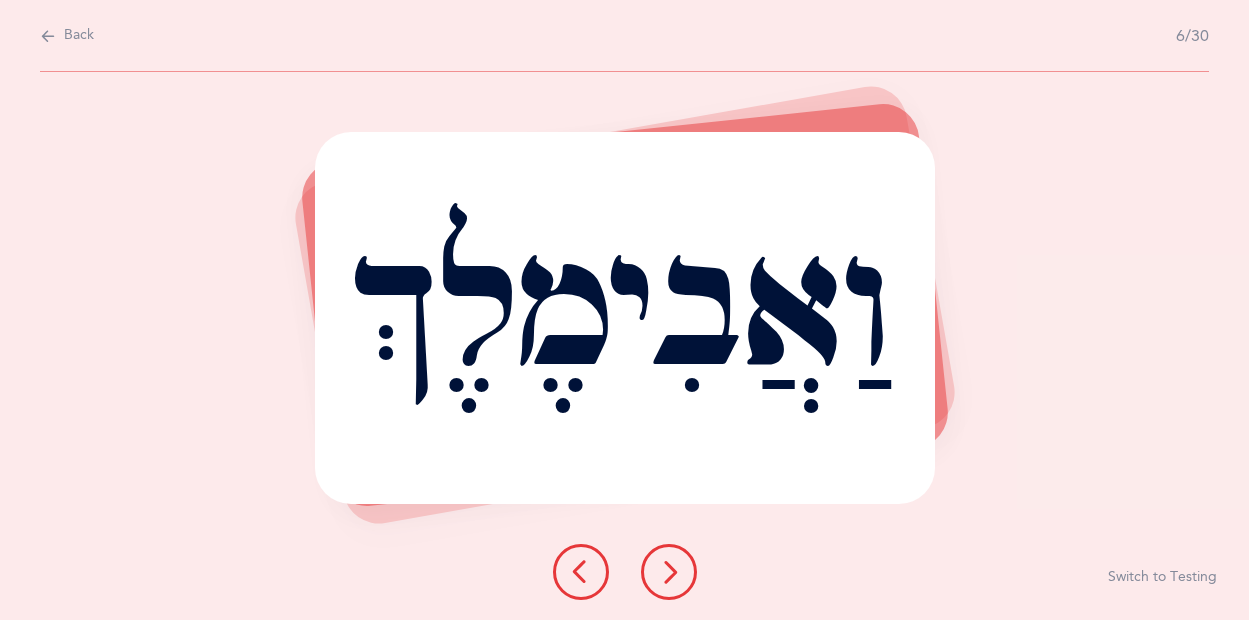 click at bounding box center (669, 572) 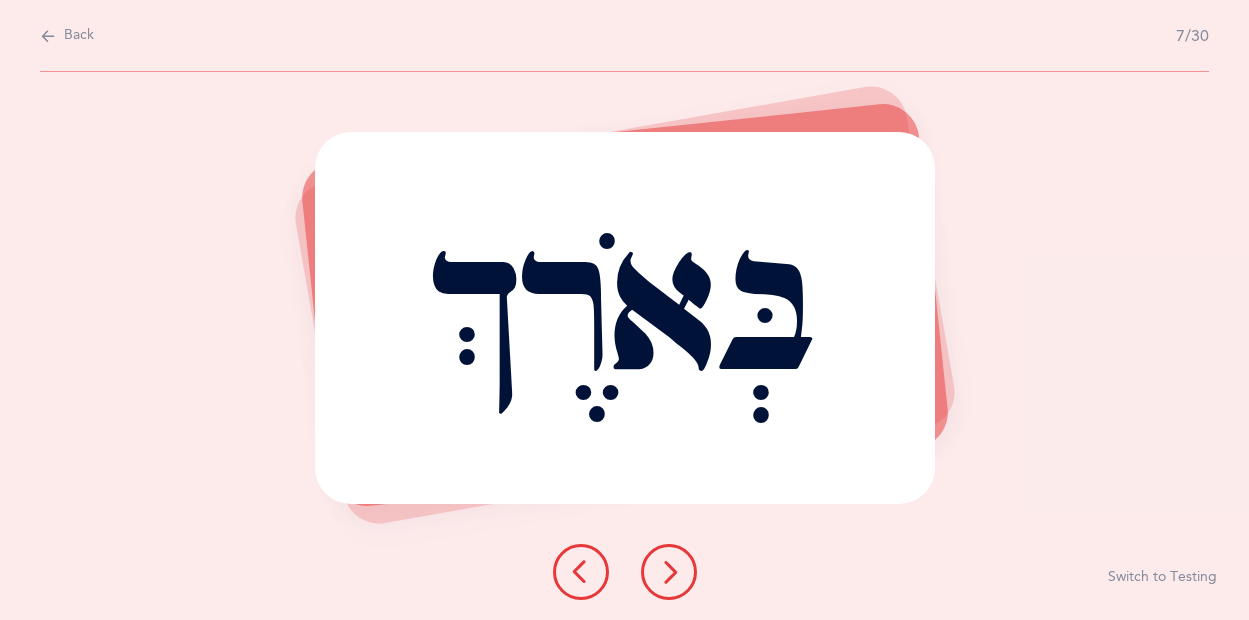 click at bounding box center (669, 572) 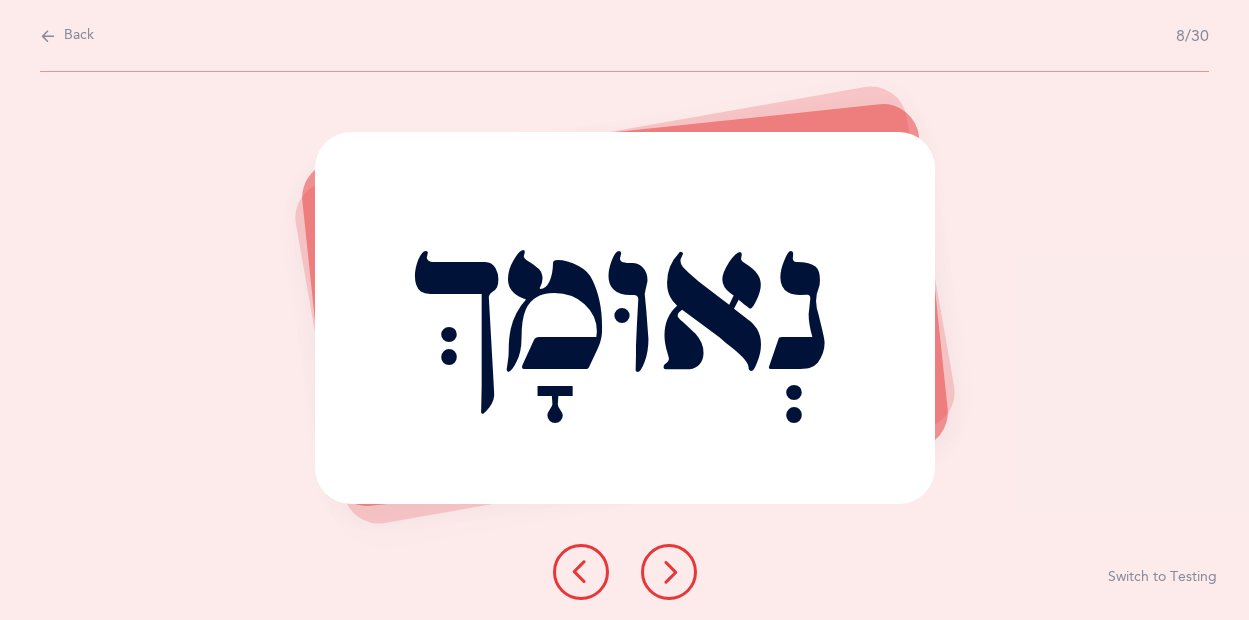 click at bounding box center [669, 572] 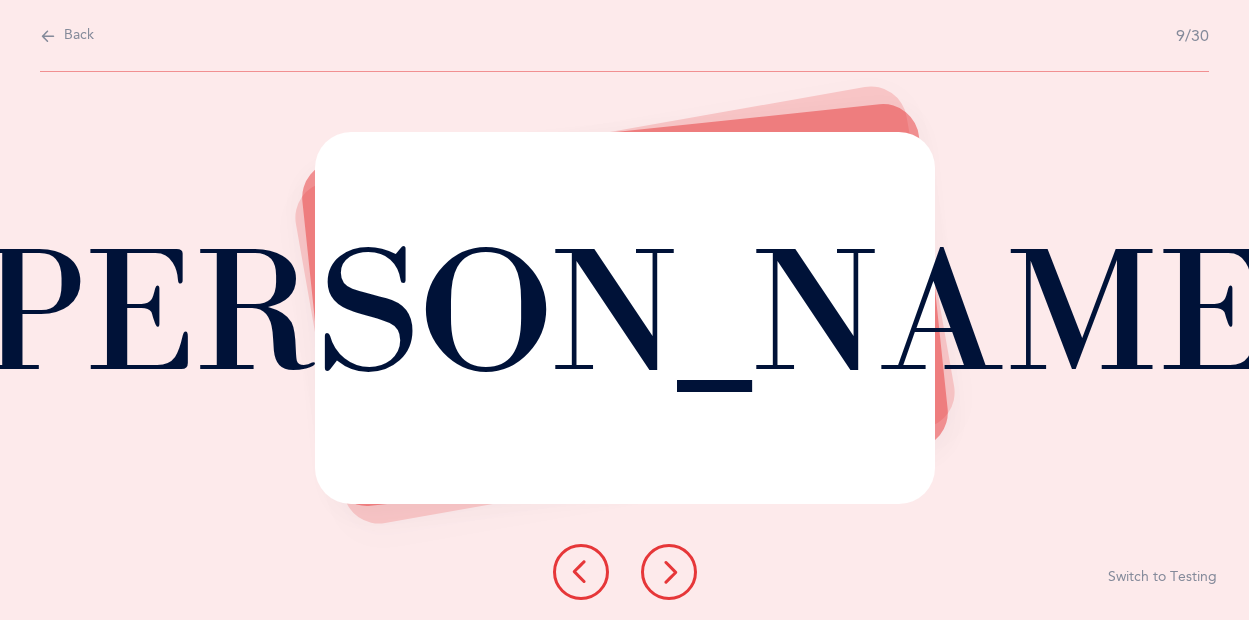 click at bounding box center (669, 572) 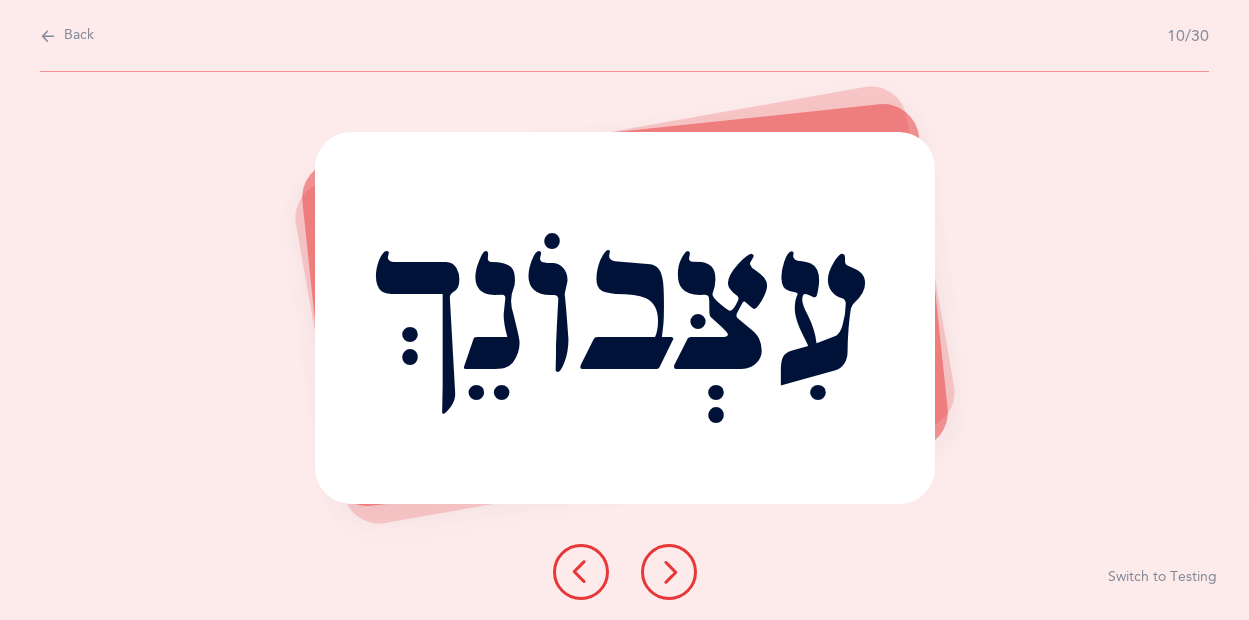 click at bounding box center [669, 572] 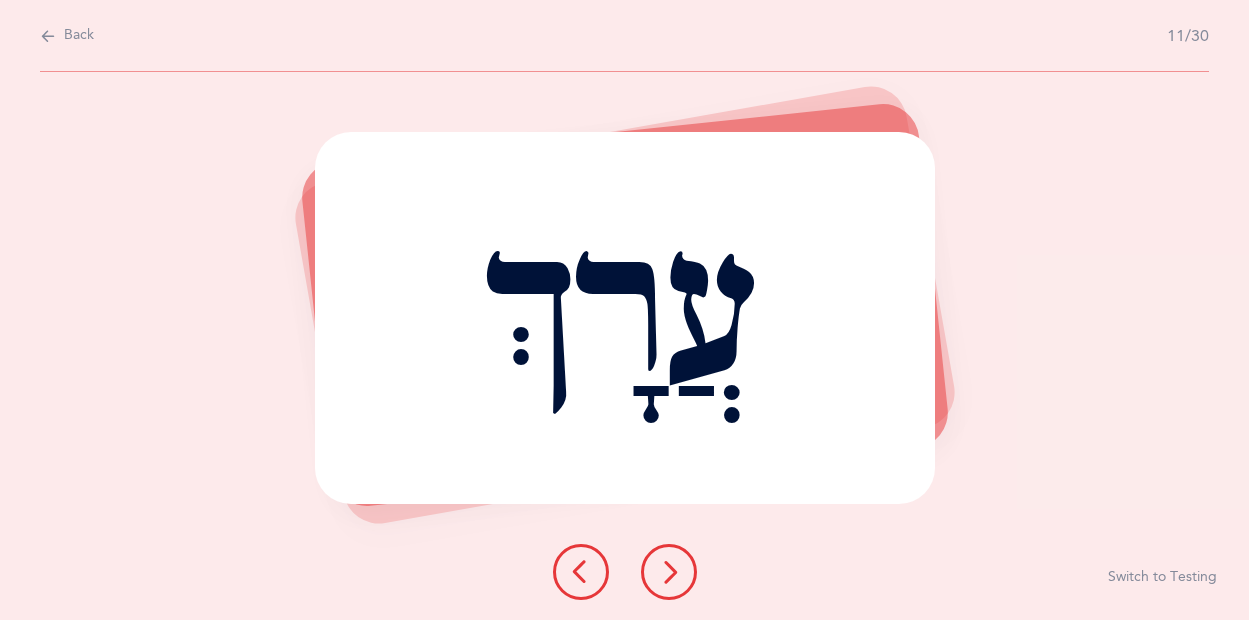 click at bounding box center [669, 572] 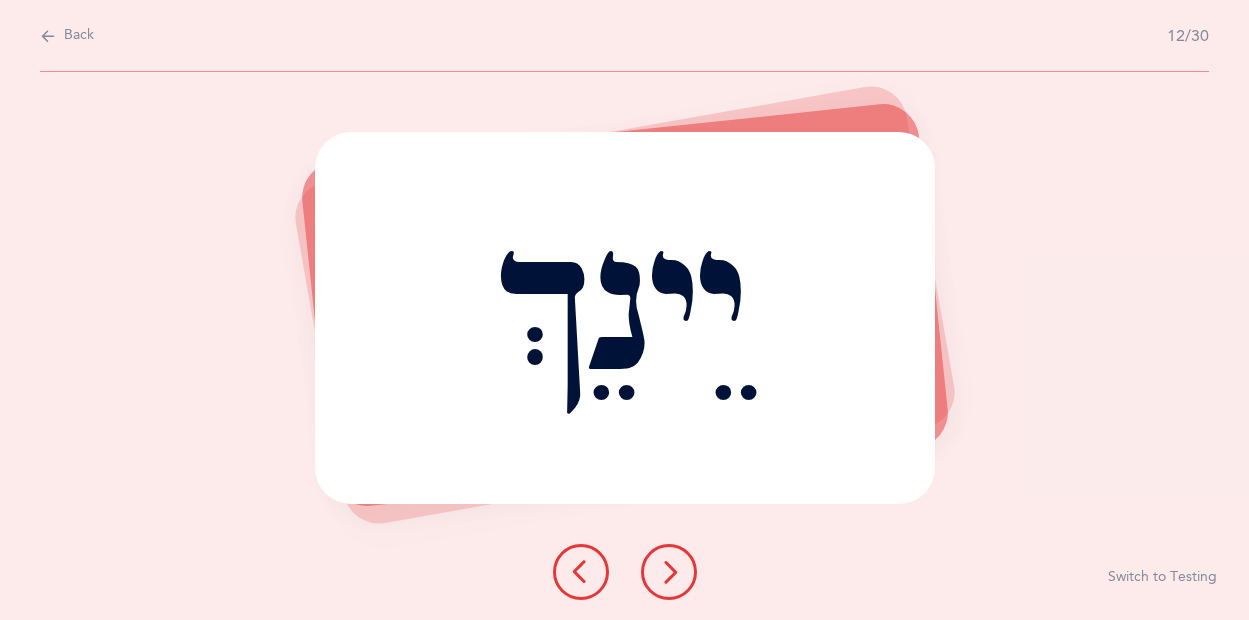 click at bounding box center (669, 572) 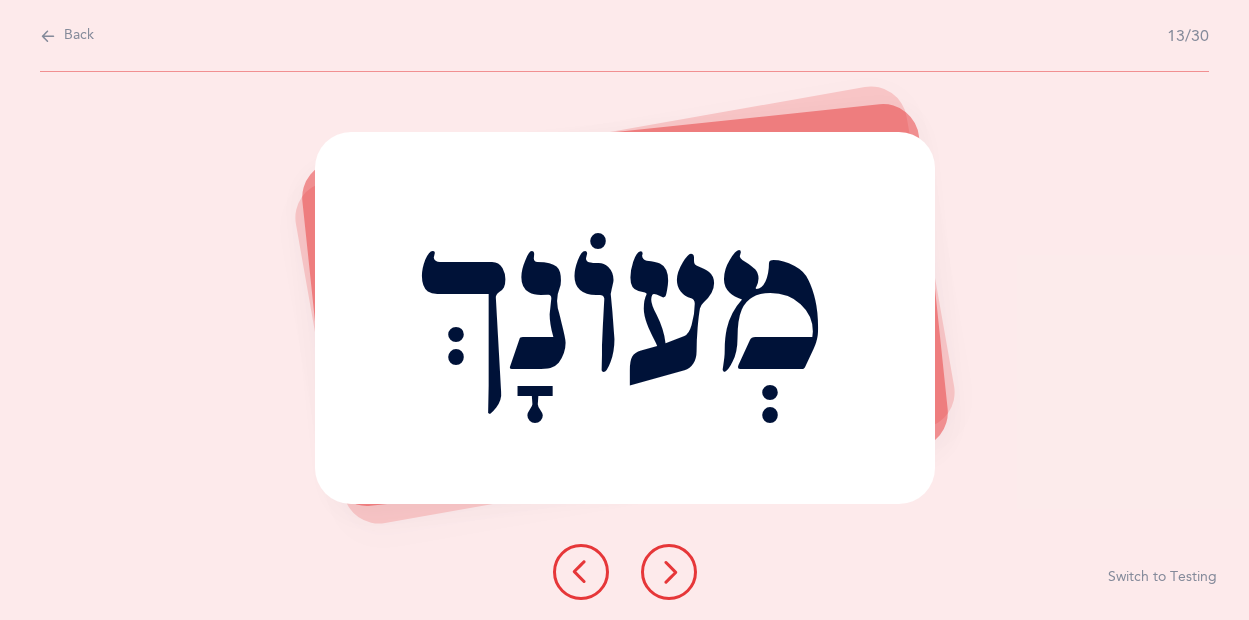 click at bounding box center [669, 572] 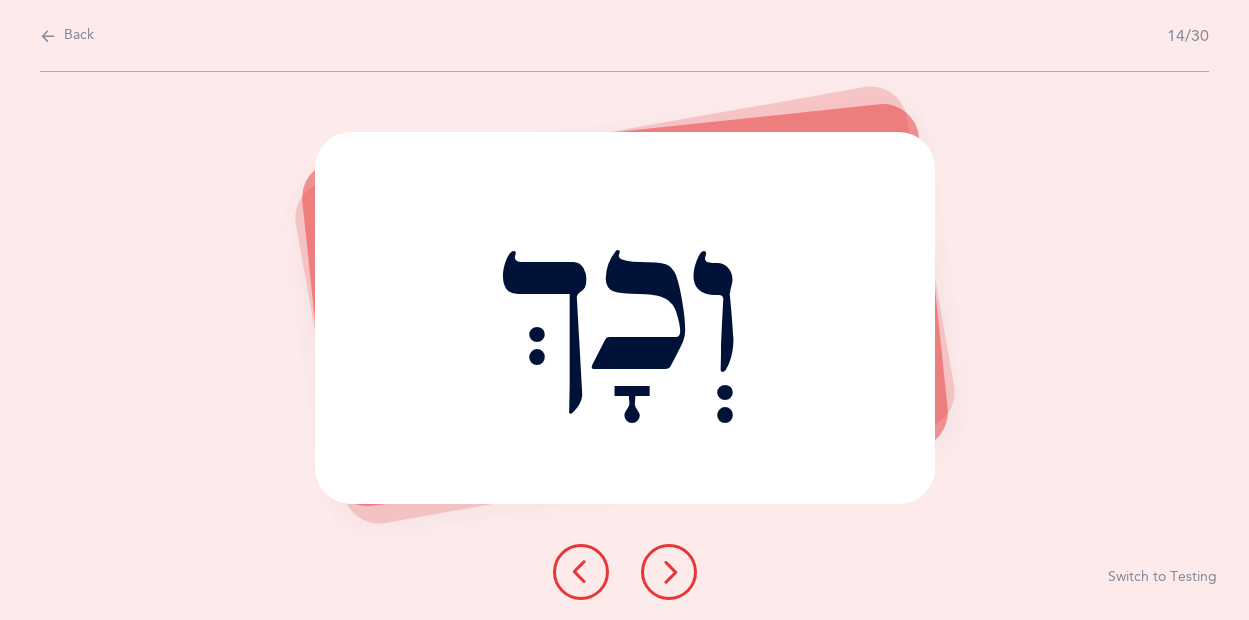 click at bounding box center (669, 572) 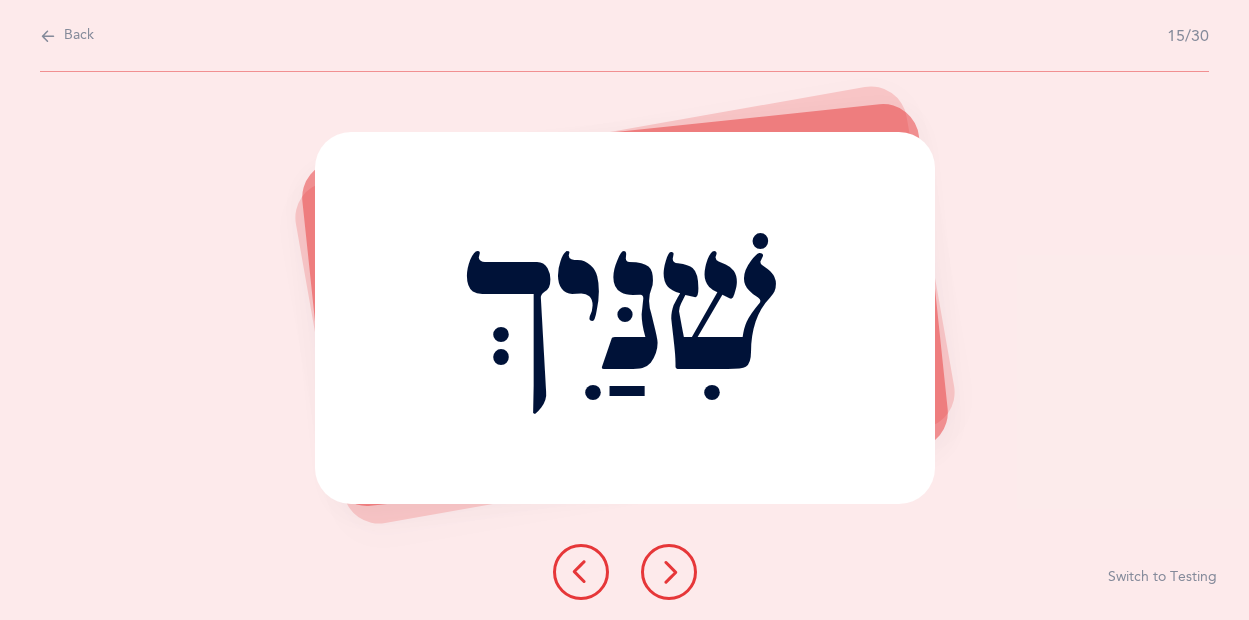 click at bounding box center [669, 572] 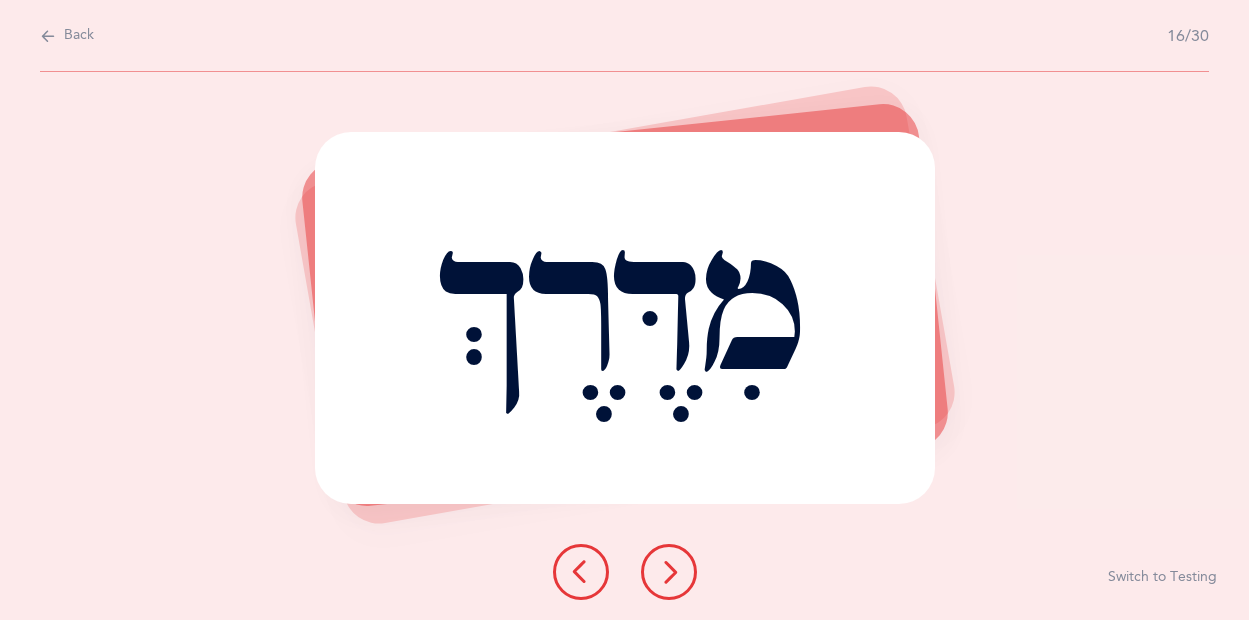 click at bounding box center [669, 572] 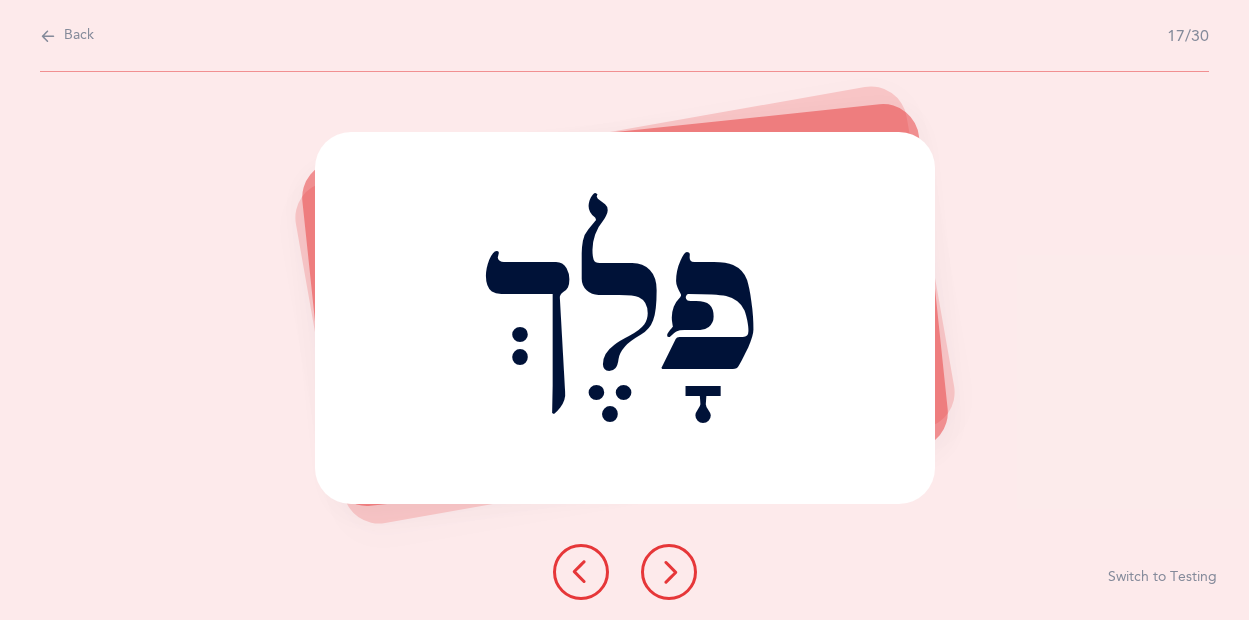 click at bounding box center (669, 572) 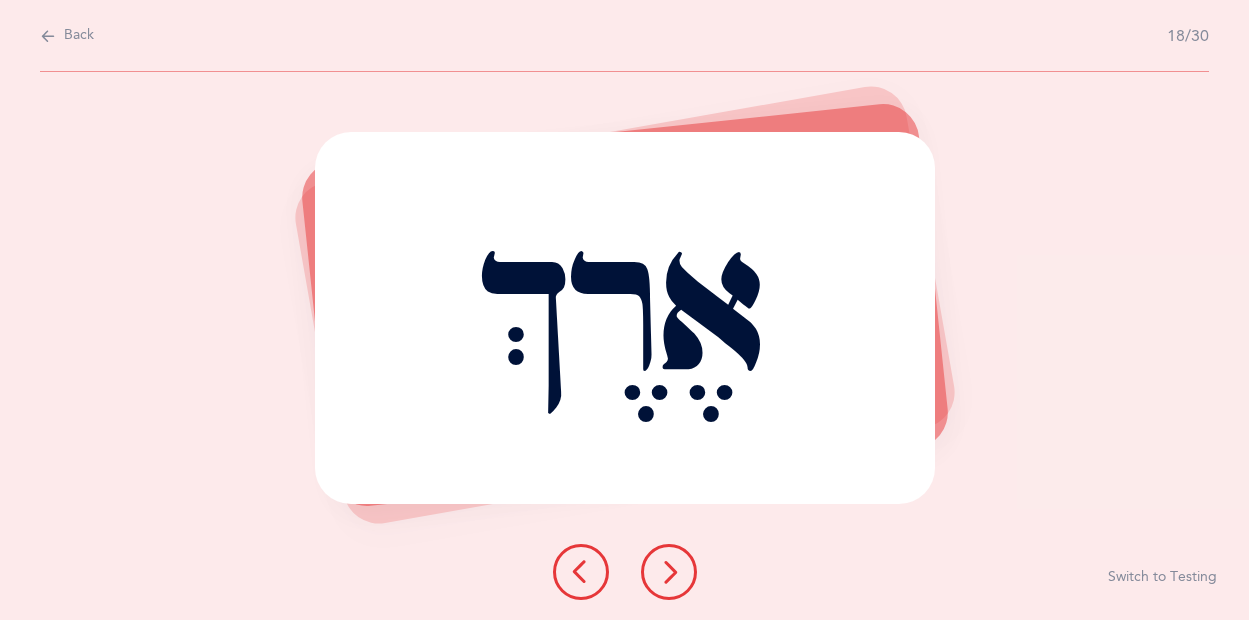 click at bounding box center (669, 572) 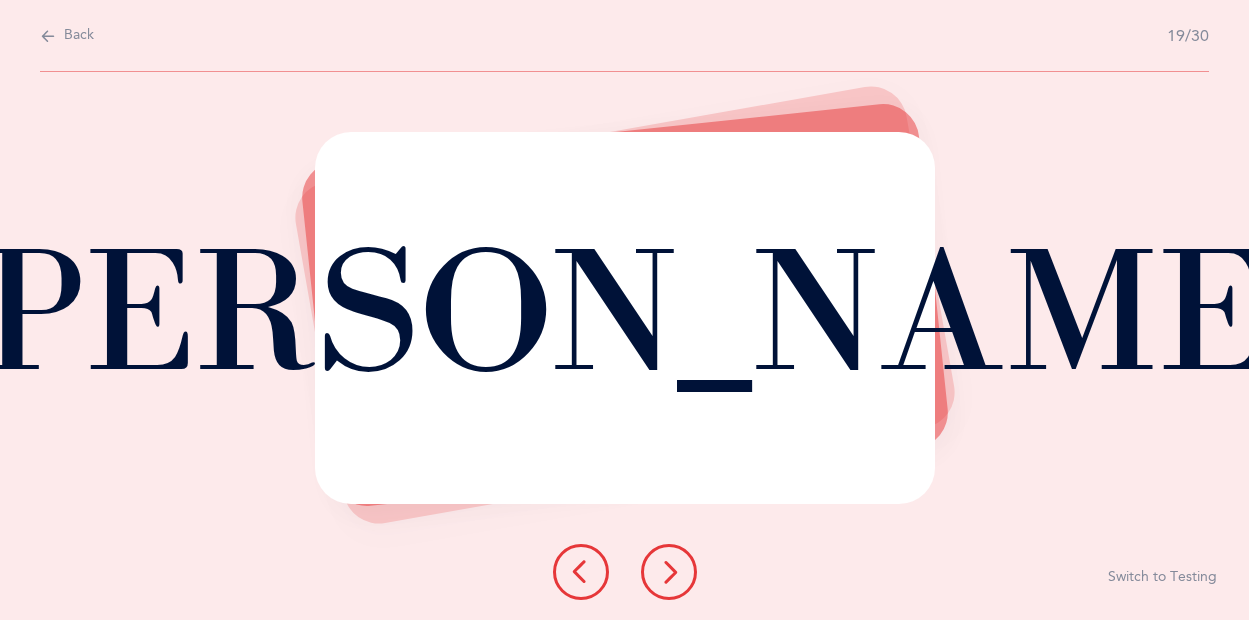 click at bounding box center [669, 572] 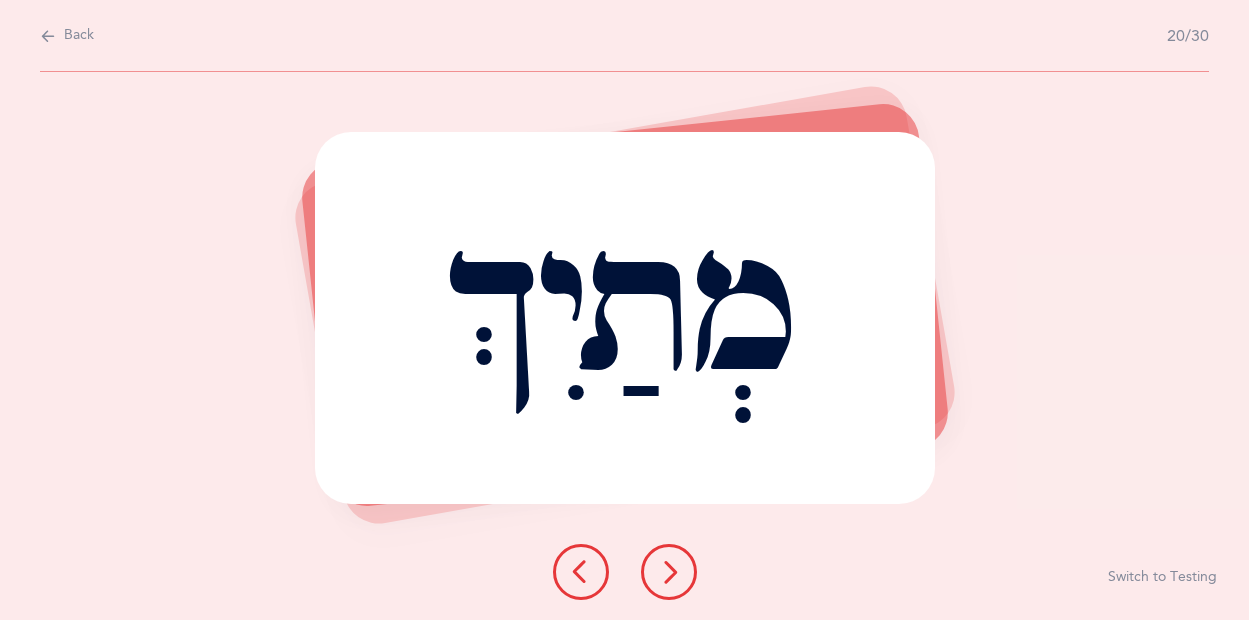 click at bounding box center (581, 572) 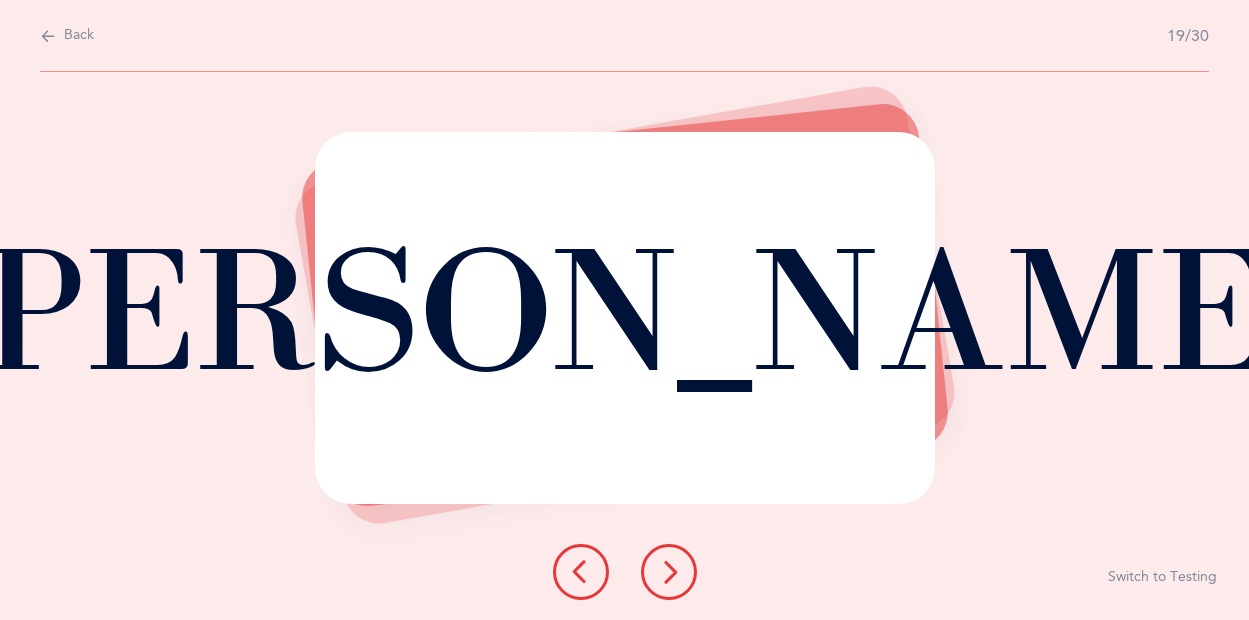 click on "הֲדַדְ" at bounding box center [625, 318] 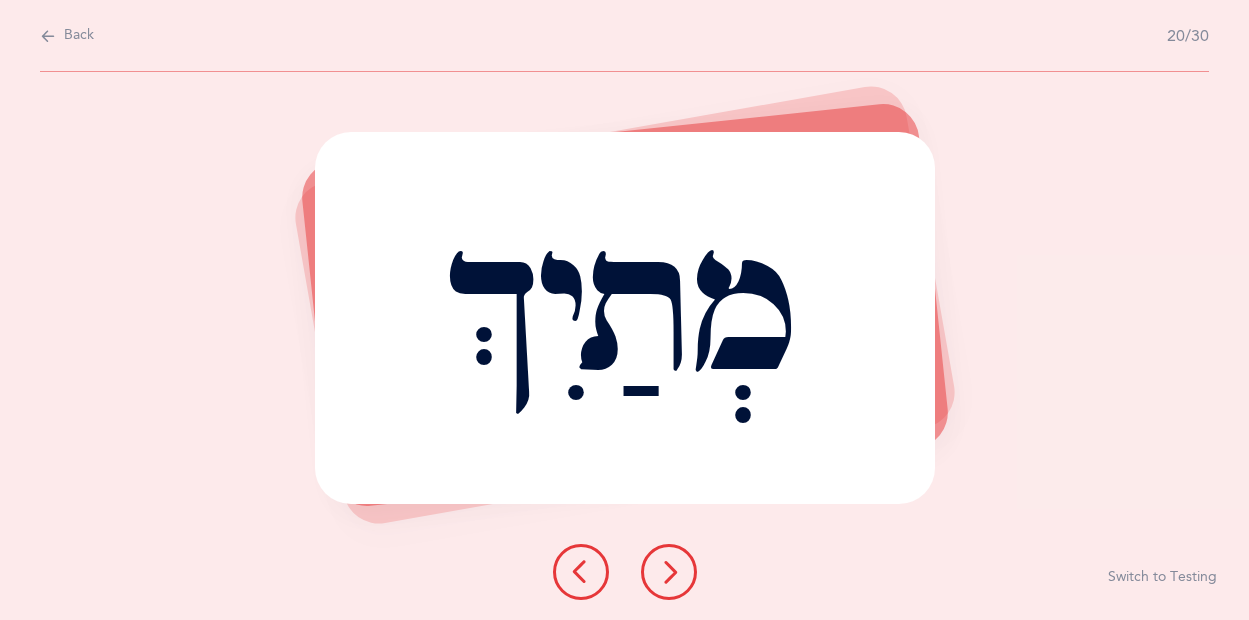 click at bounding box center (669, 572) 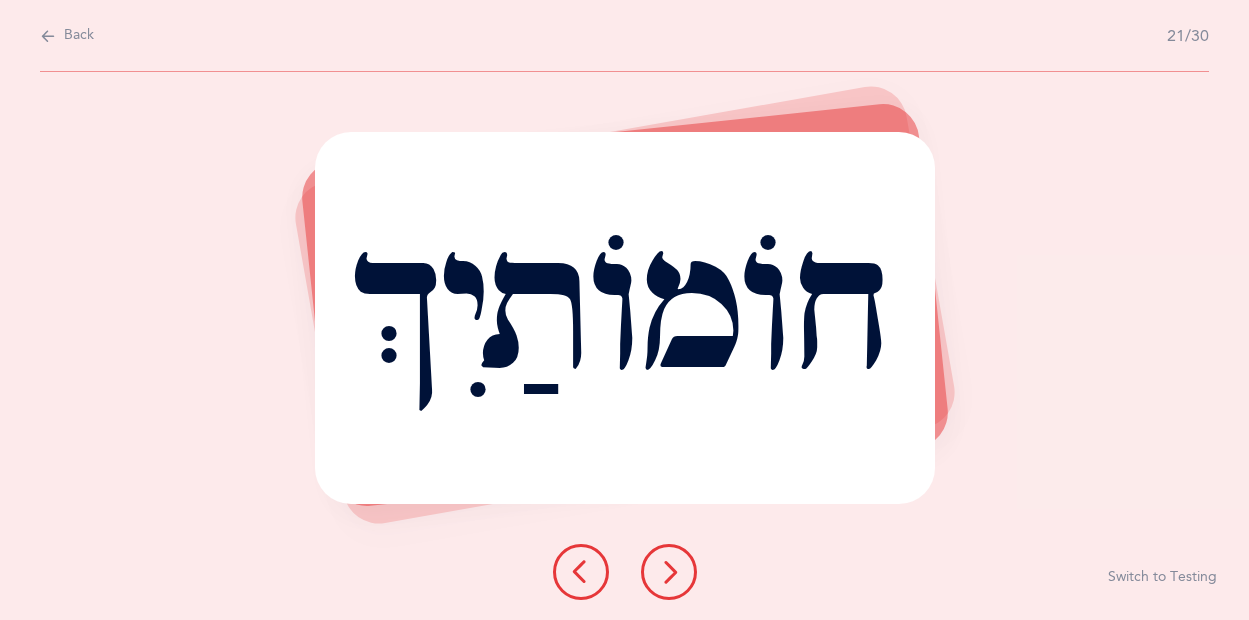 click at bounding box center (669, 572) 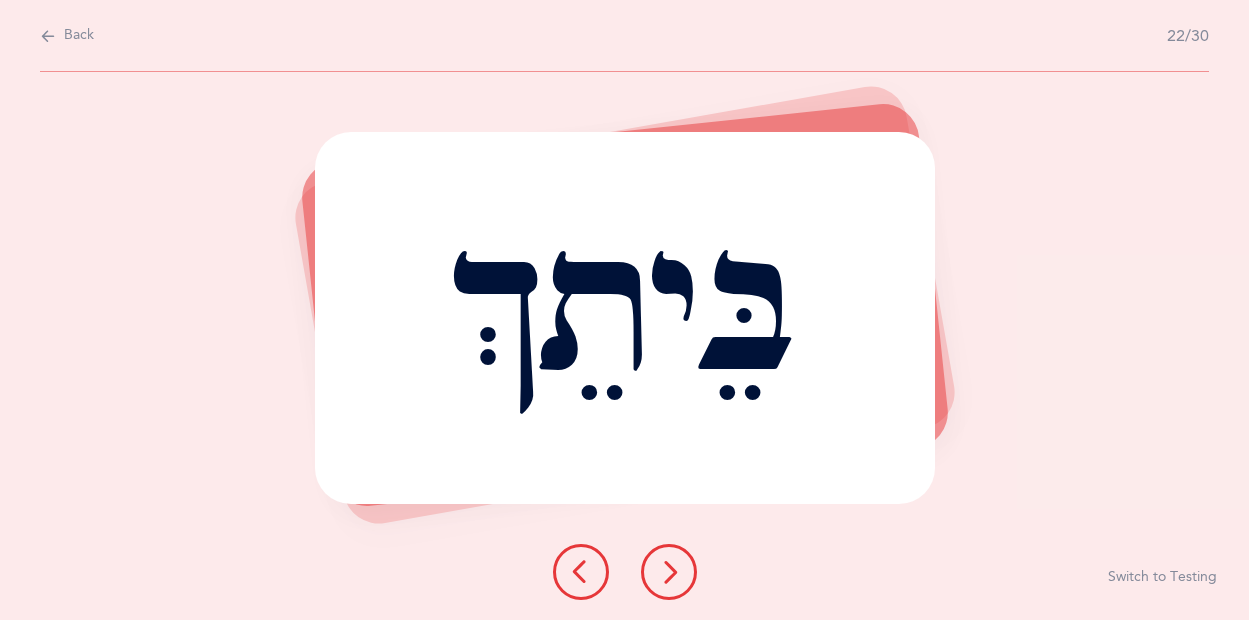 click at bounding box center [669, 572] 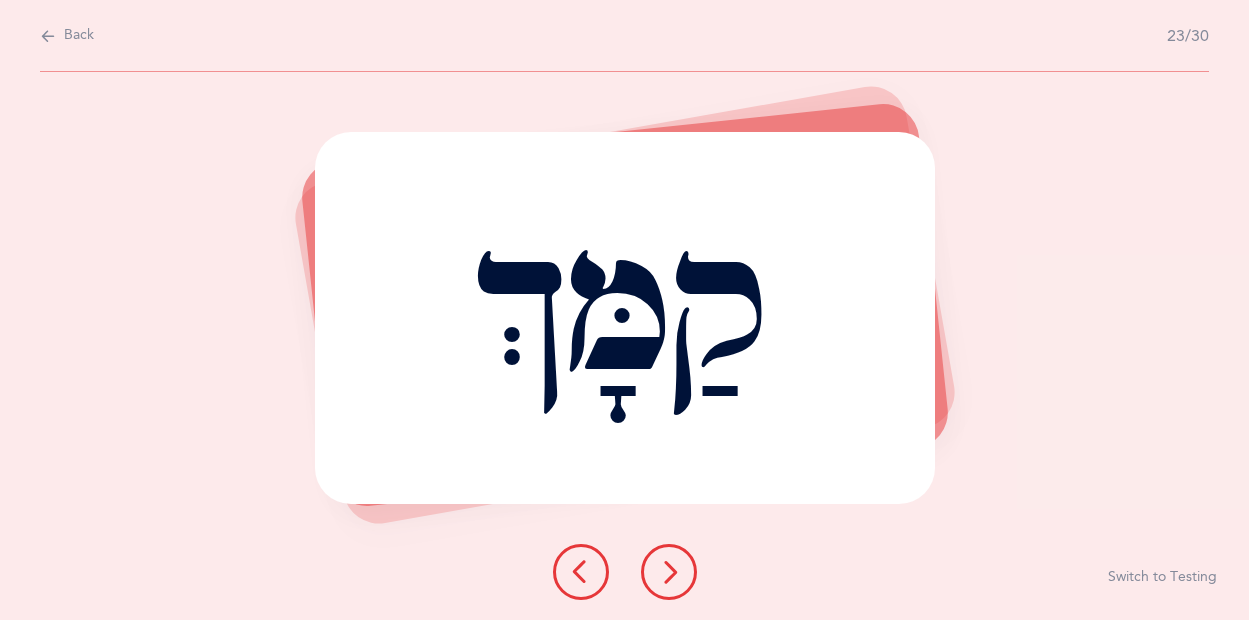 click at bounding box center [669, 572] 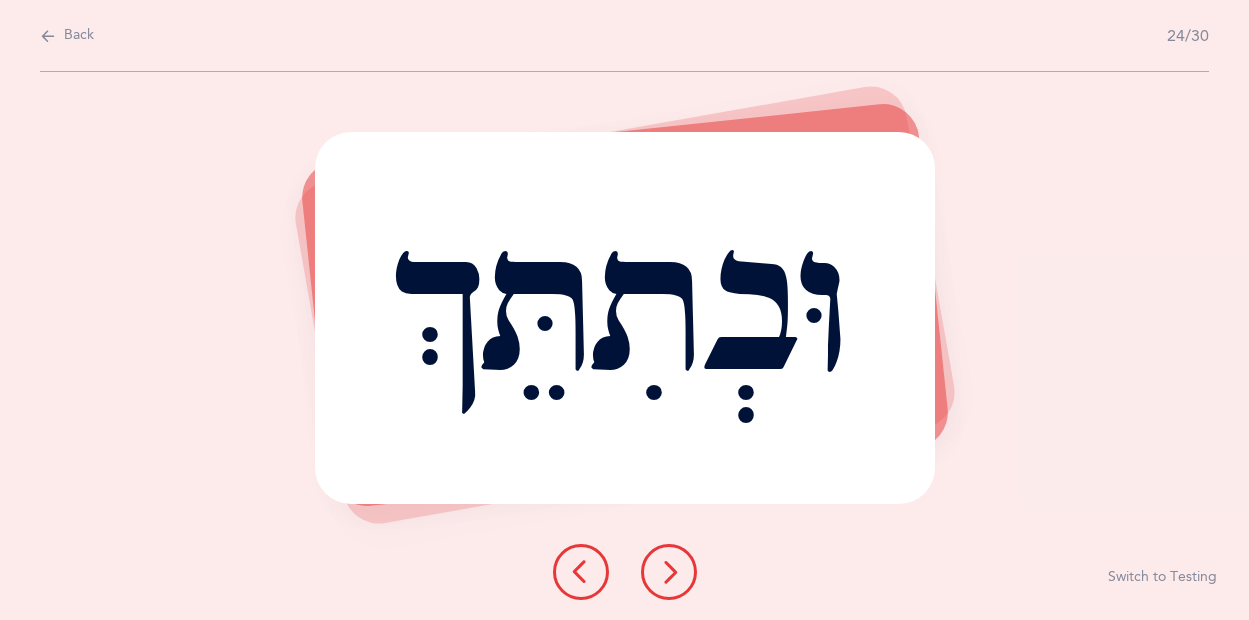click at bounding box center [669, 572] 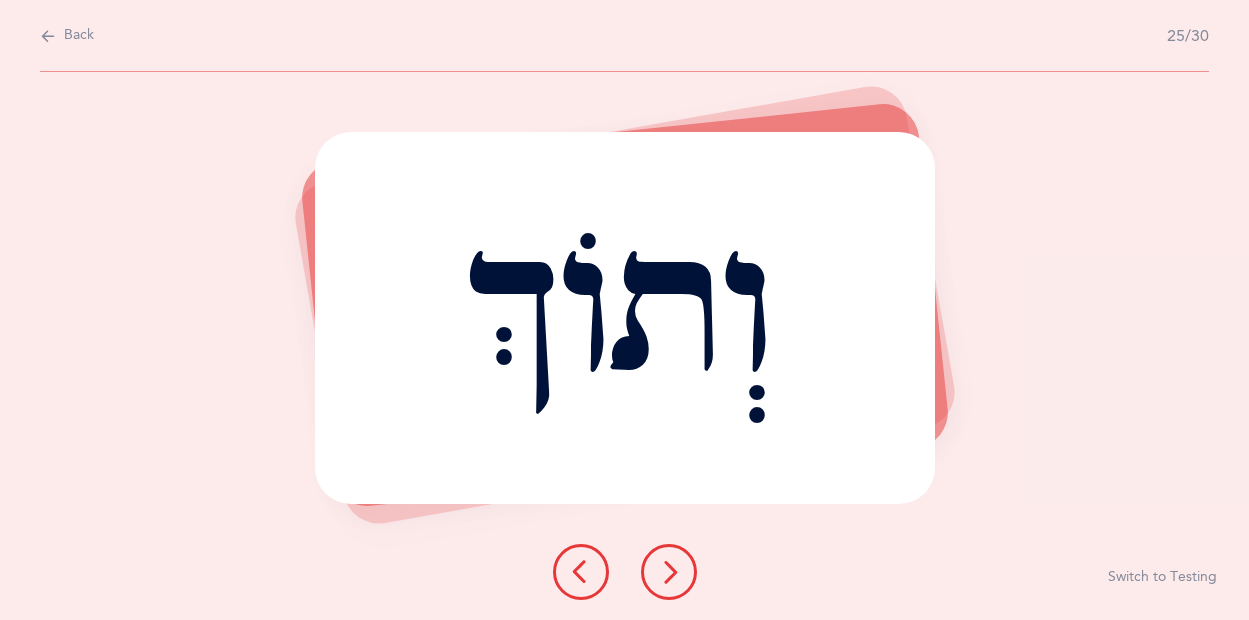 click at bounding box center (669, 572) 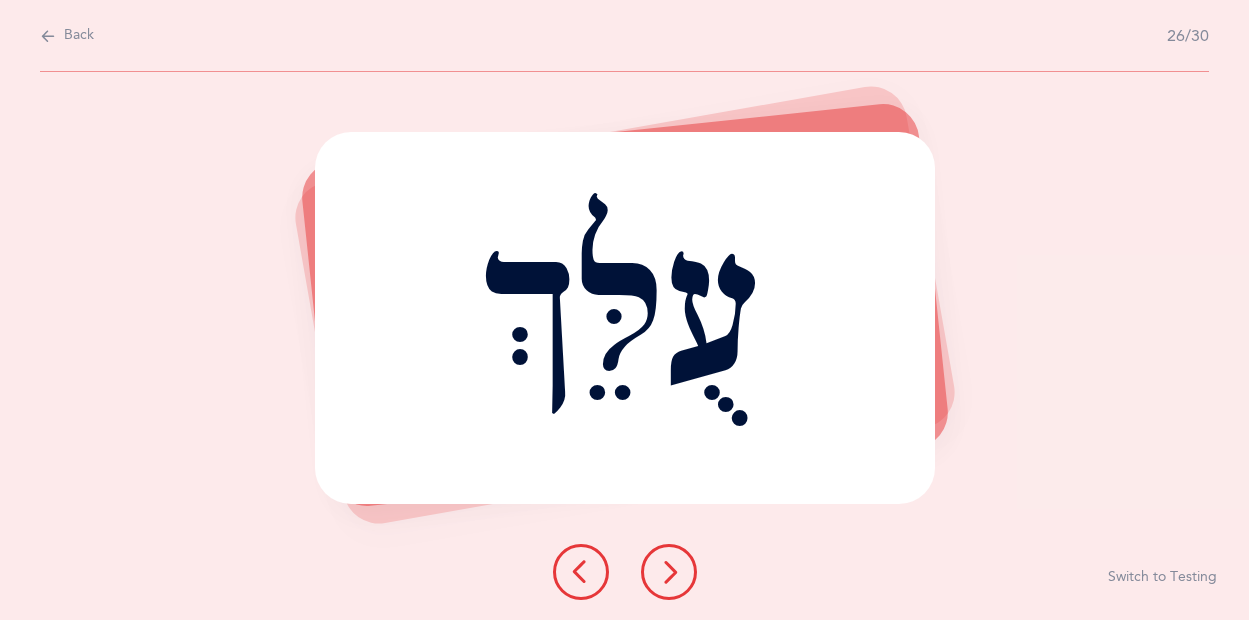 click at bounding box center [669, 572] 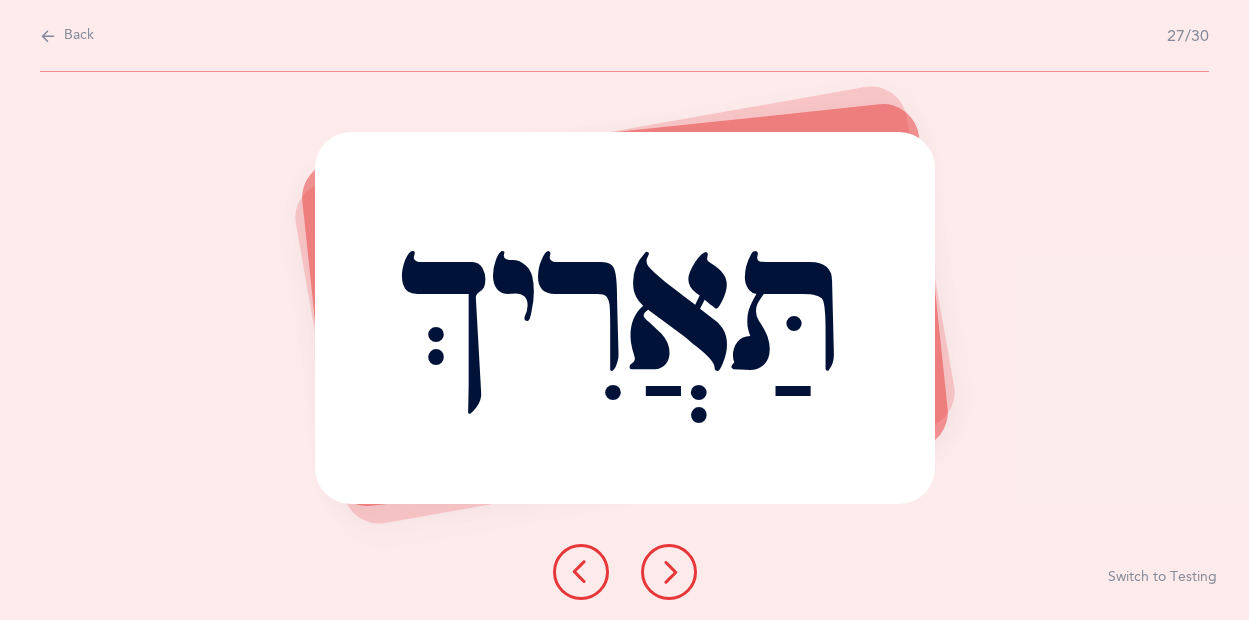 click at bounding box center [669, 572] 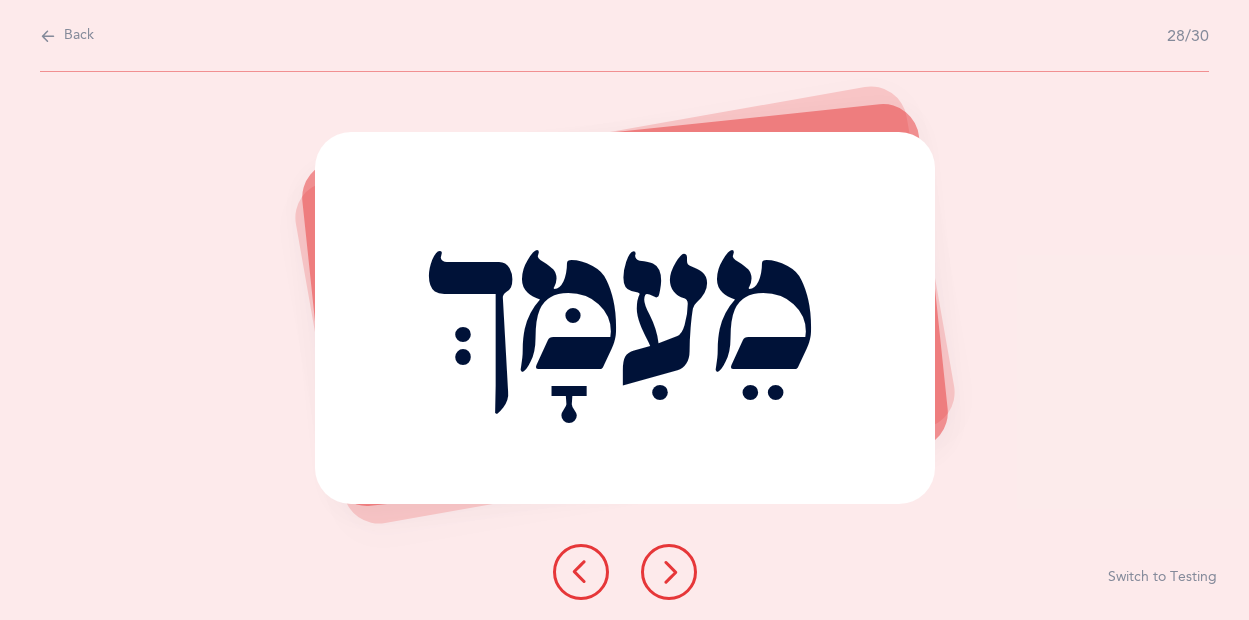click at bounding box center [669, 572] 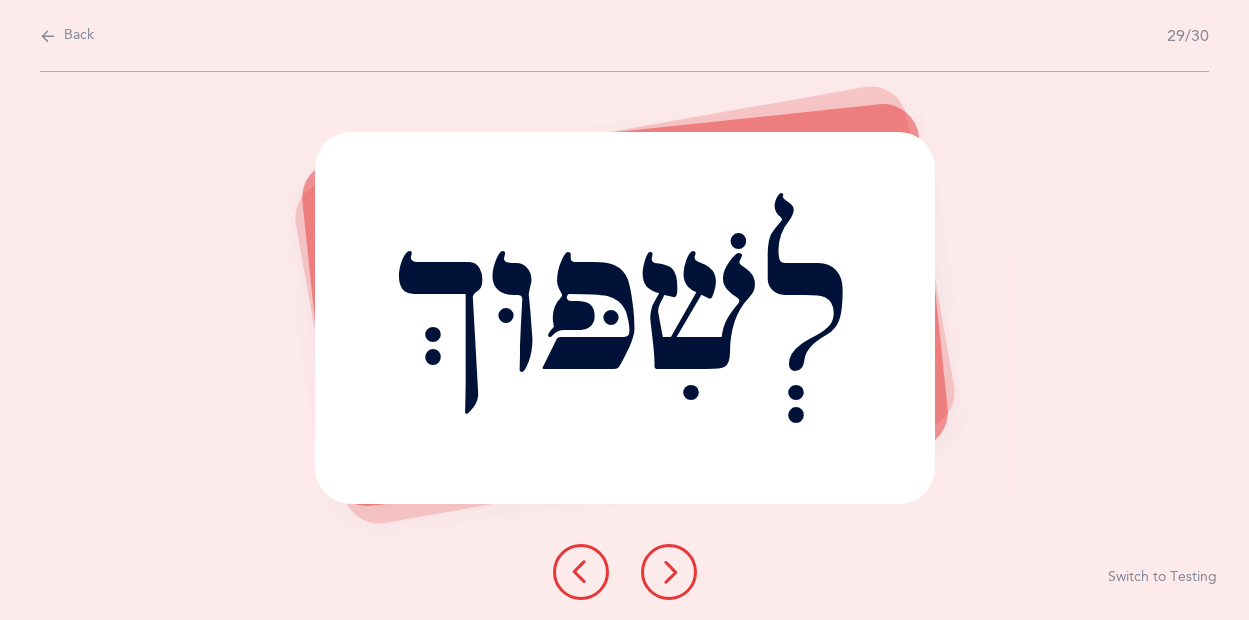 click at bounding box center [669, 572] 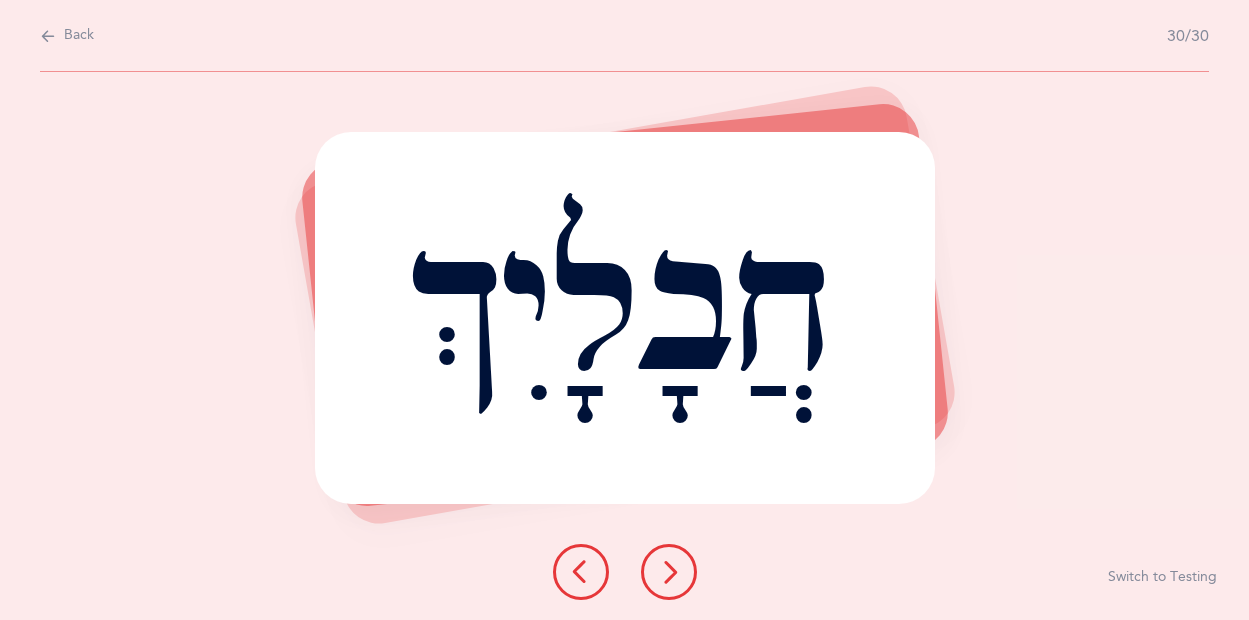 click at bounding box center (669, 572) 